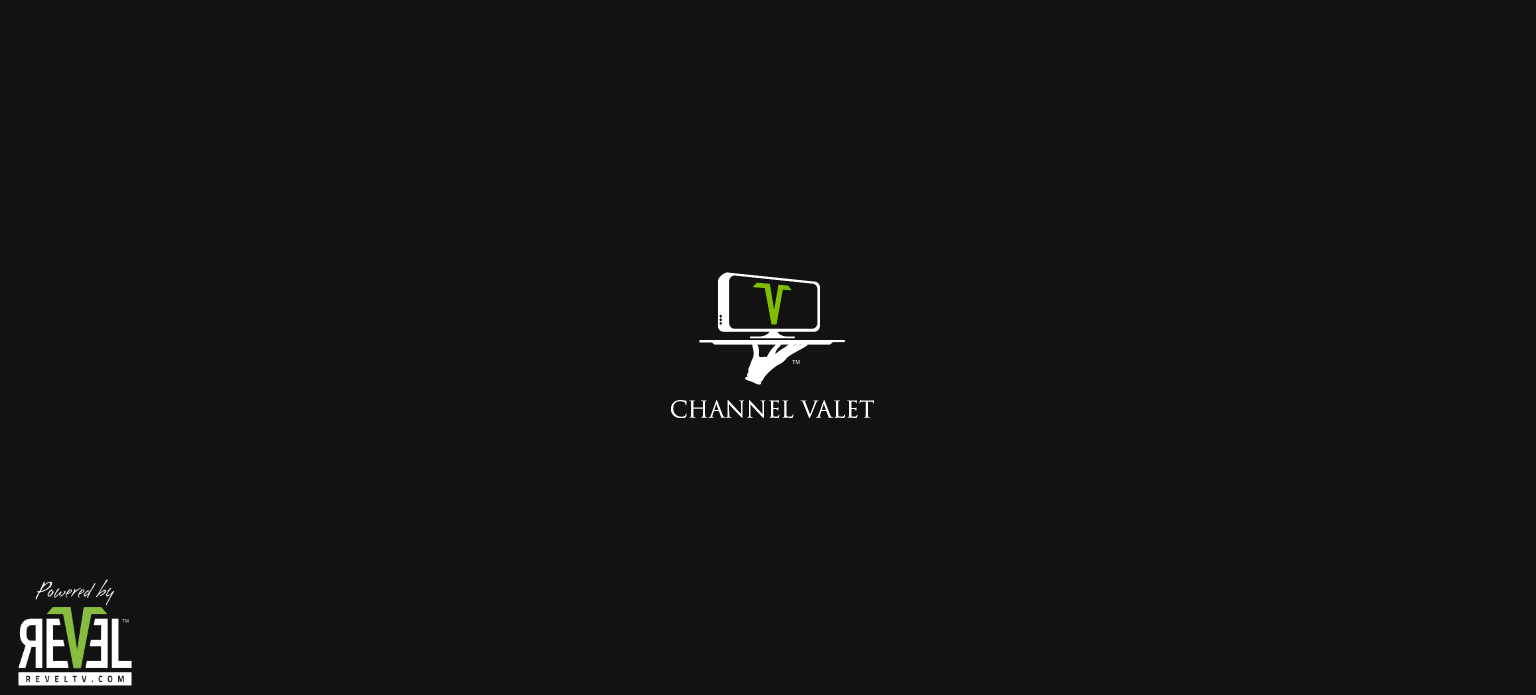 scroll, scrollTop: 0, scrollLeft: 0, axis: both 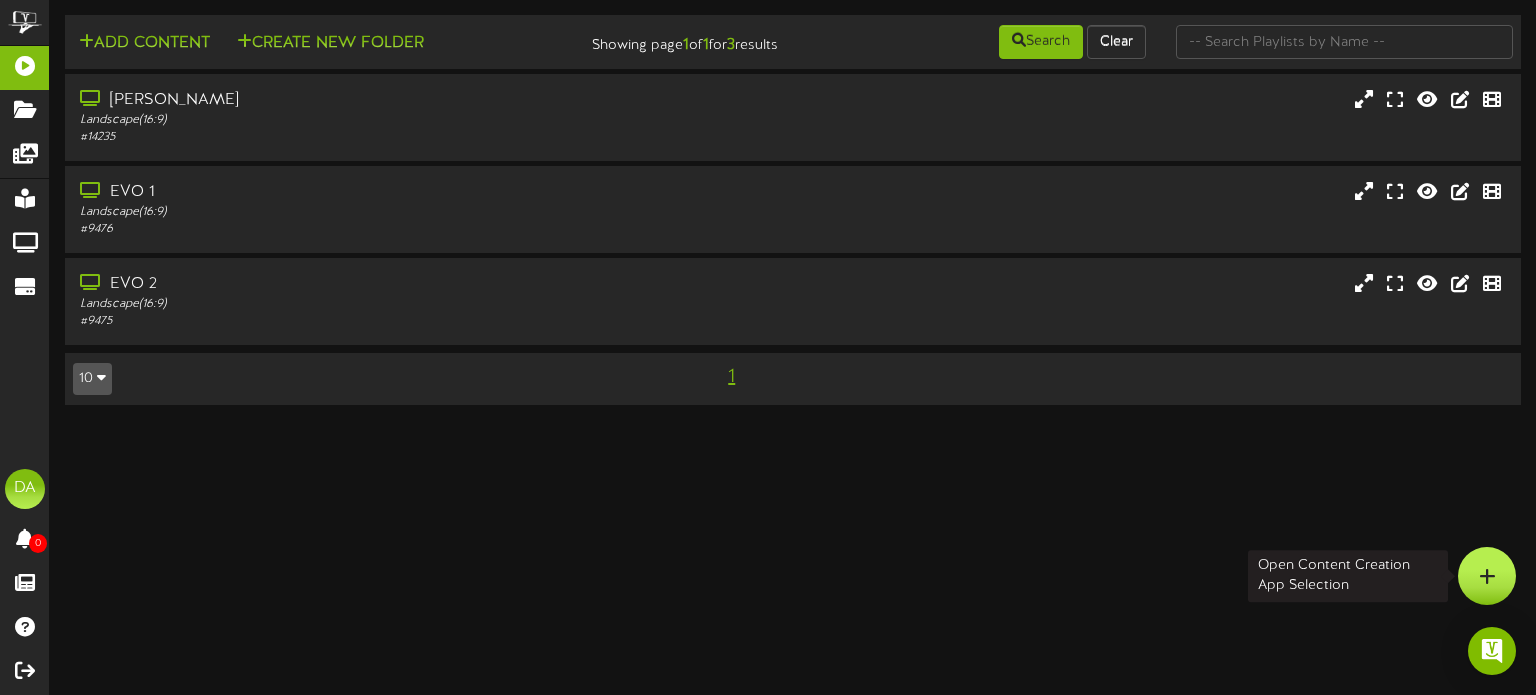 click at bounding box center [1487, 576] 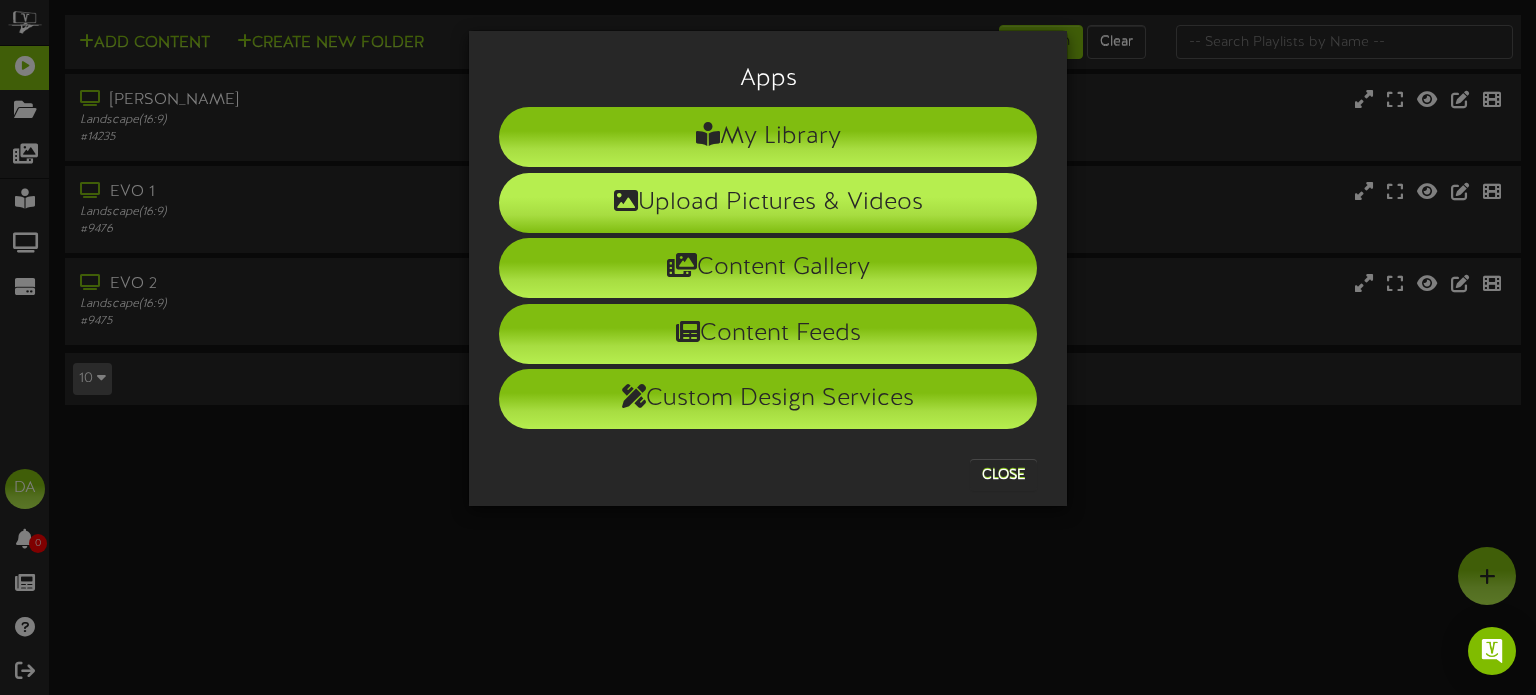 click on "Upload Pictures & Videos" at bounding box center (768, 203) 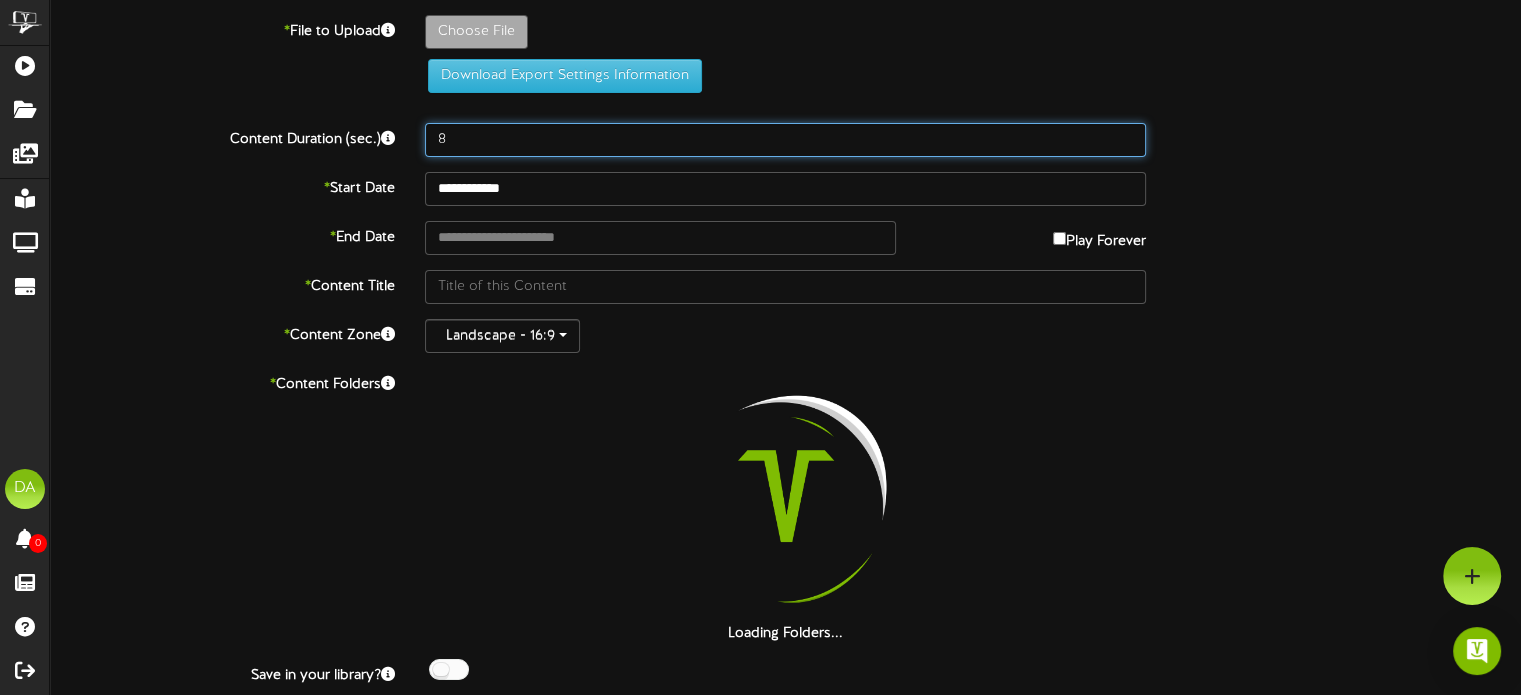 drag, startPoint x: 605, startPoint y: 144, endPoint x: 264, endPoint y: 127, distance: 341.4235 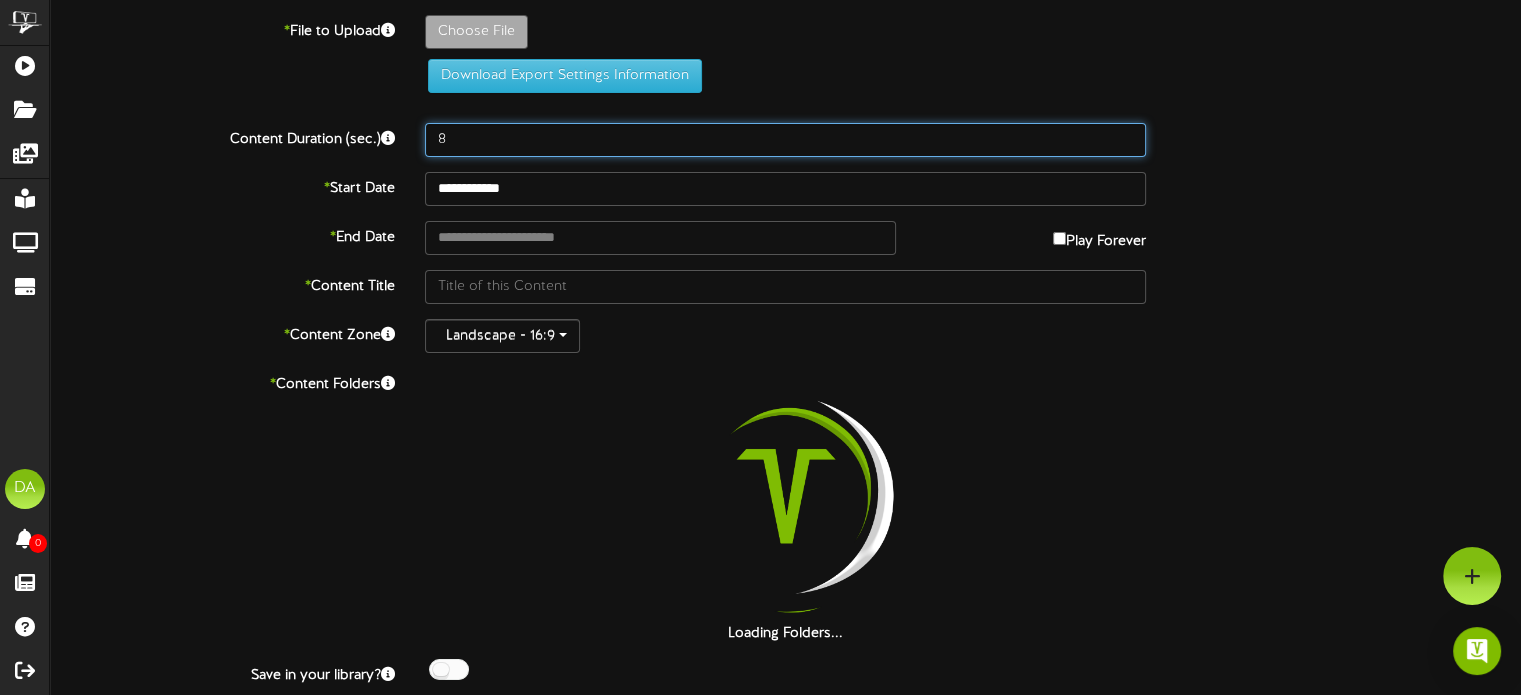 click on "Content Duration (sec.)
8" at bounding box center [785, 140] 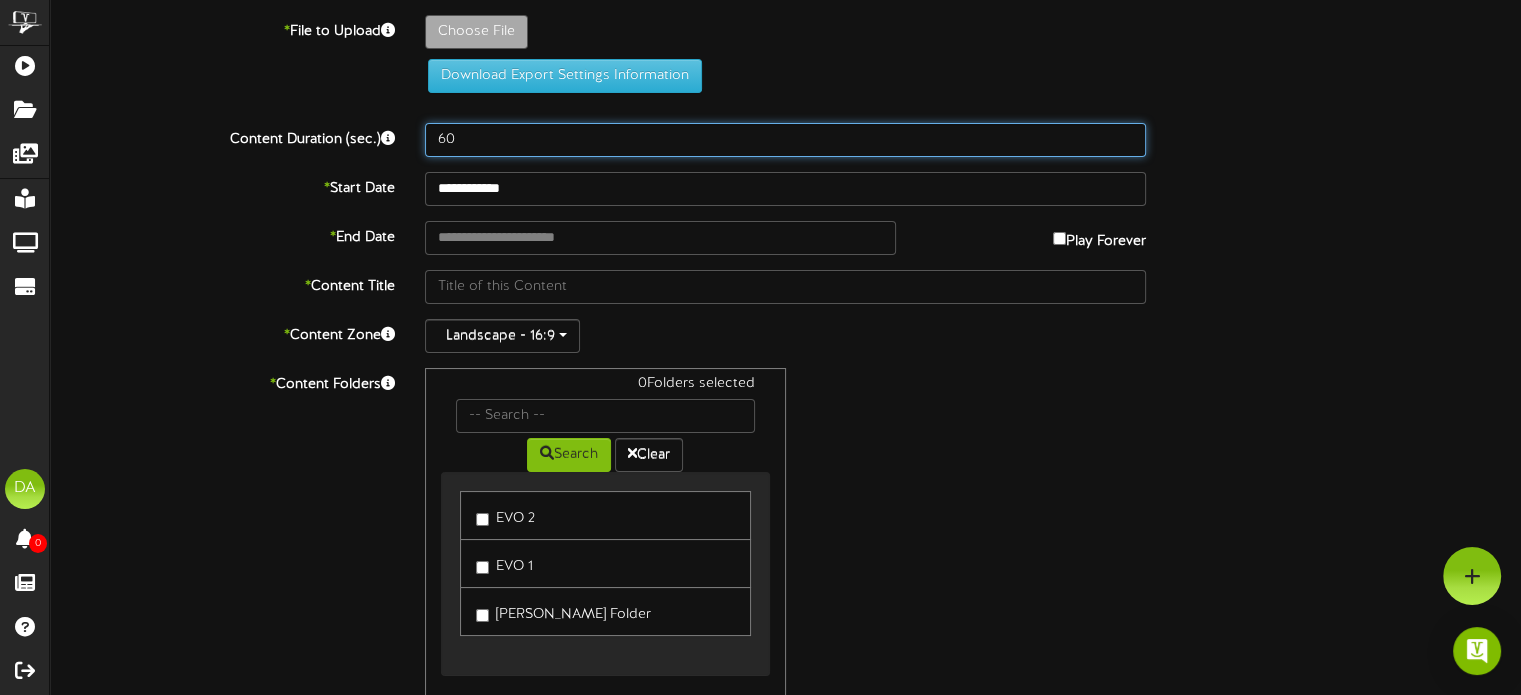 type on "60" 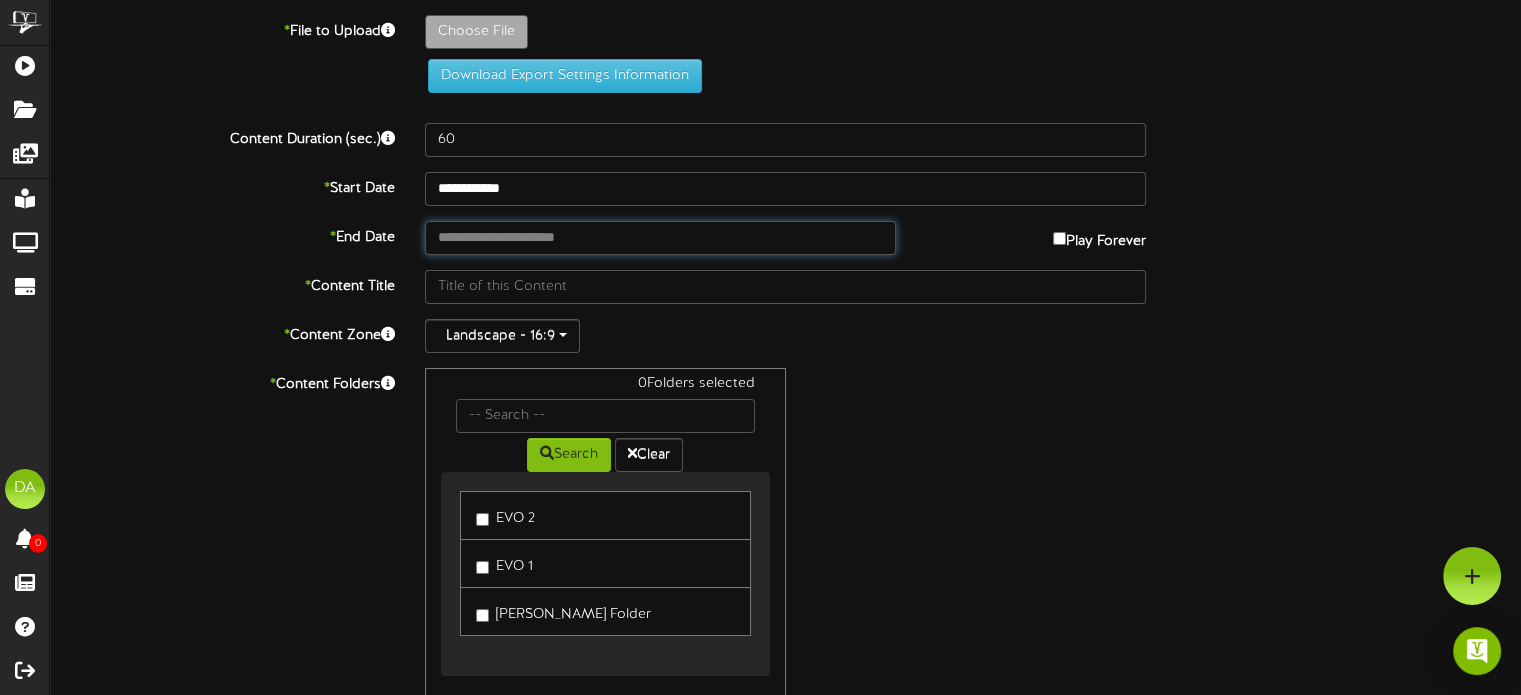 click at bounding box center (660, 238) 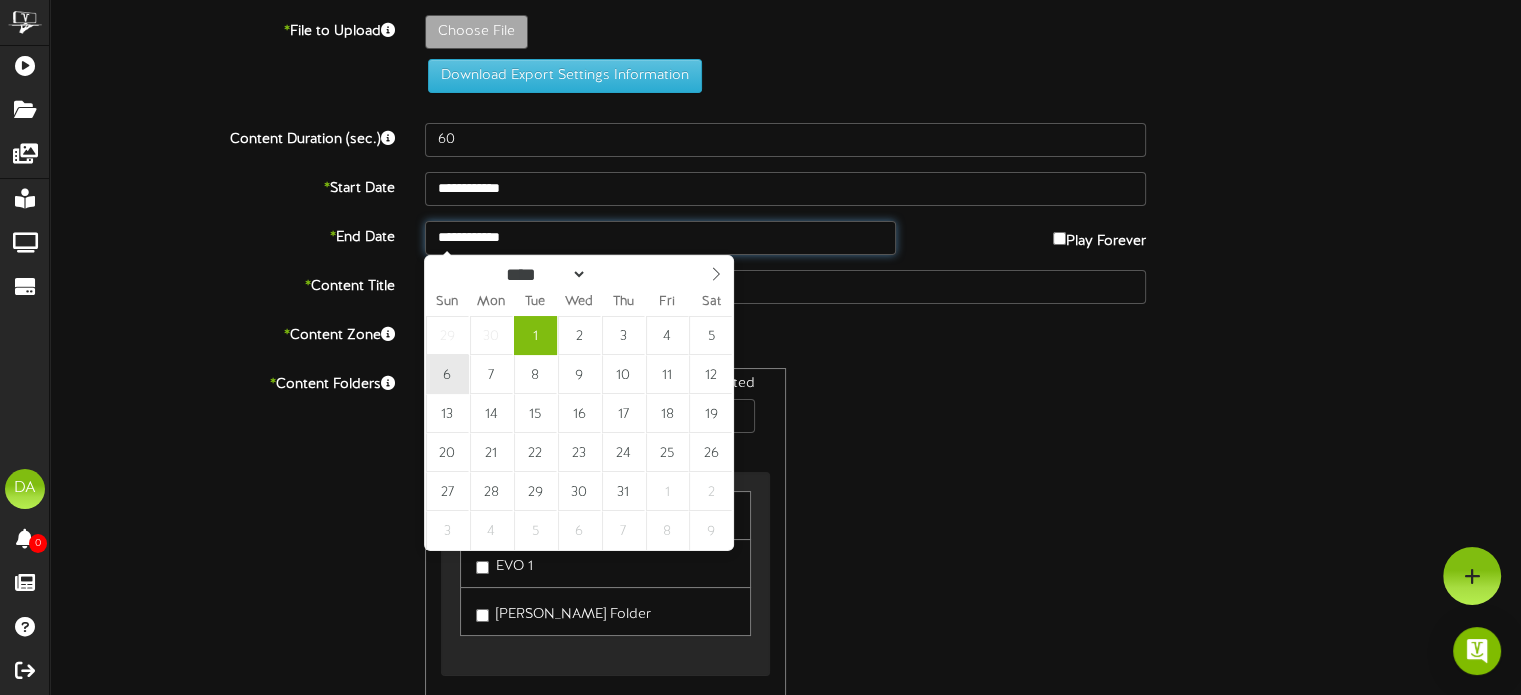 type on "**********" 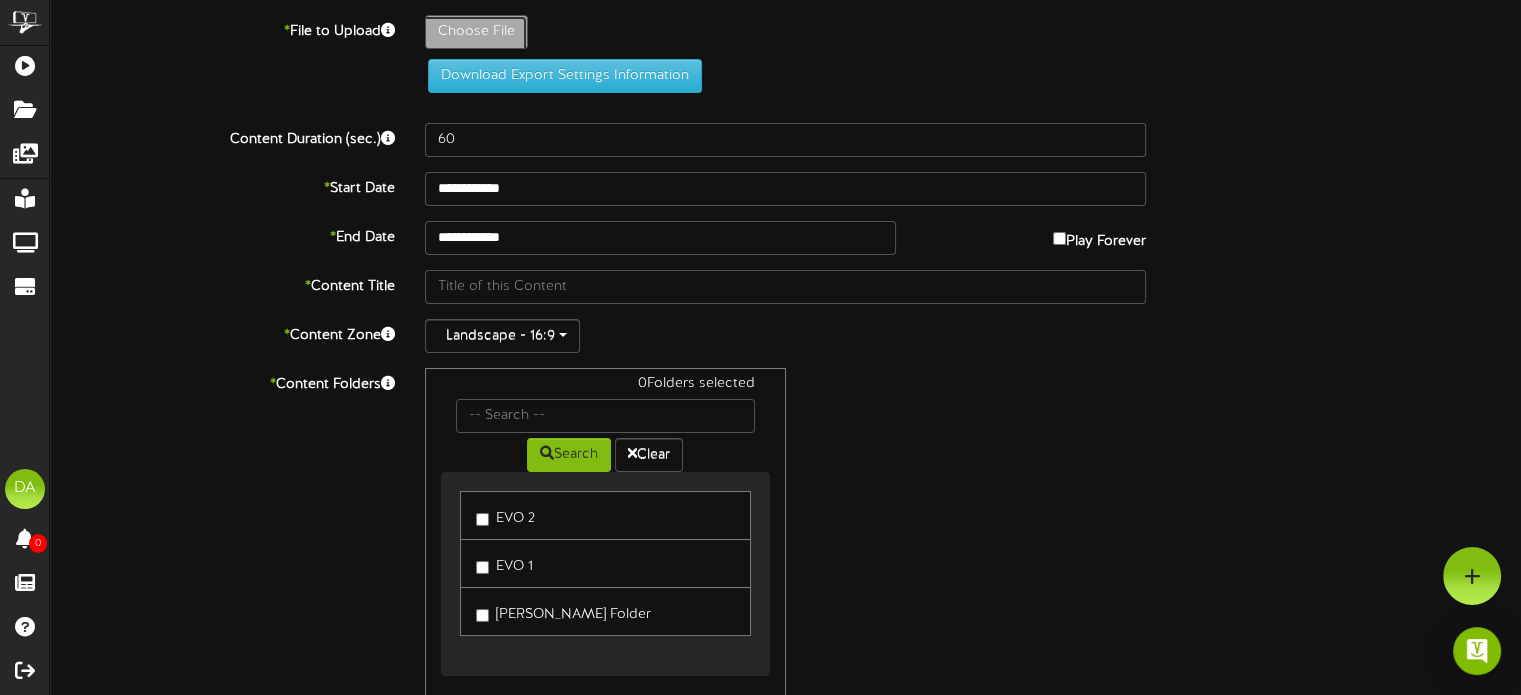click on "Choose File" at bounding box center [-561, 87] 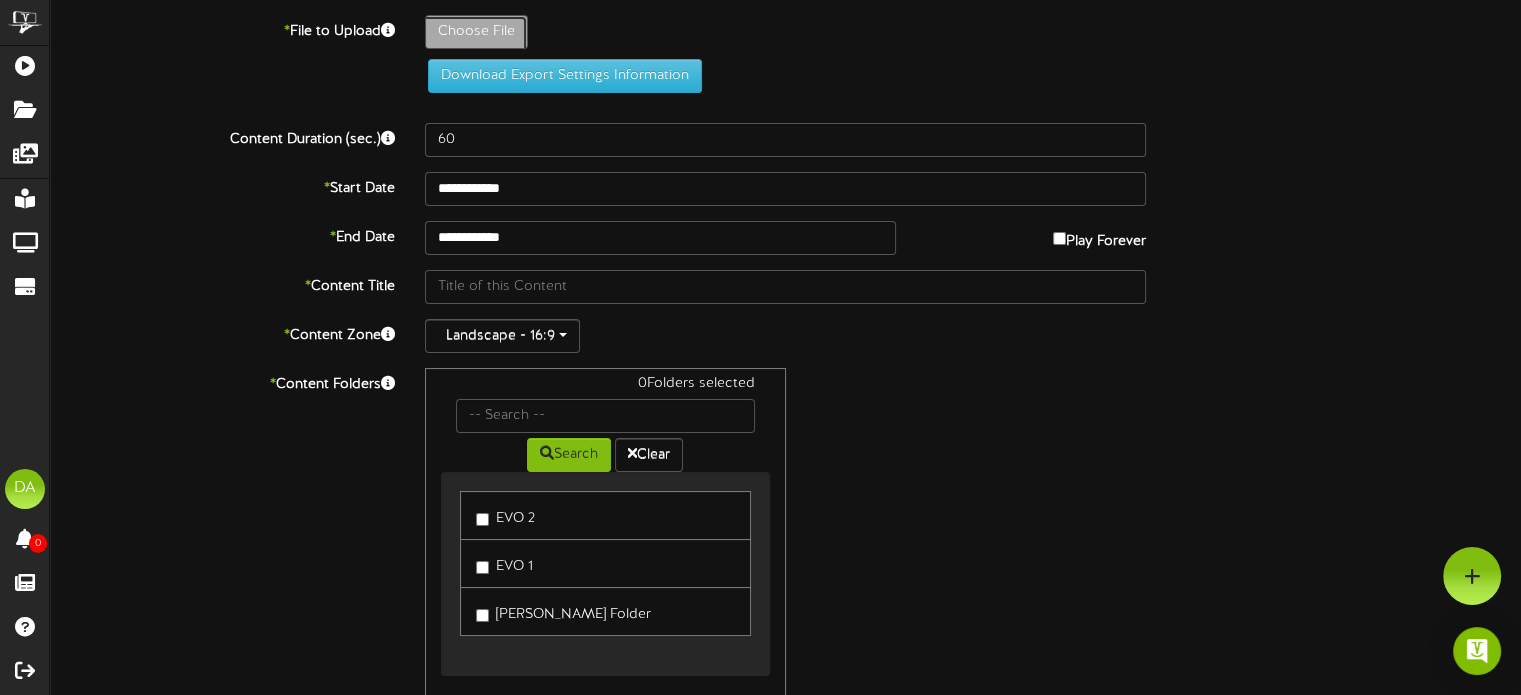 type on "**********" 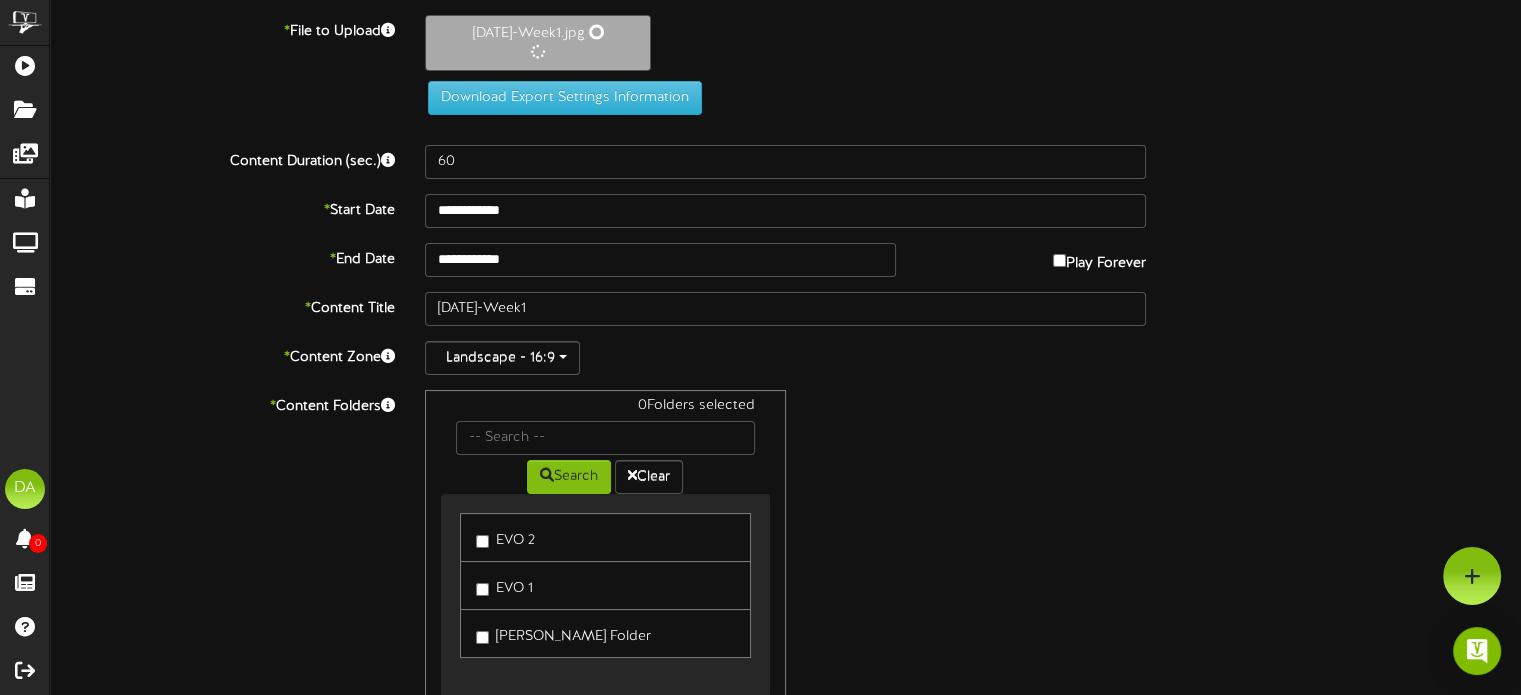 click on "EVO 2" at bounding box center (605, 537) 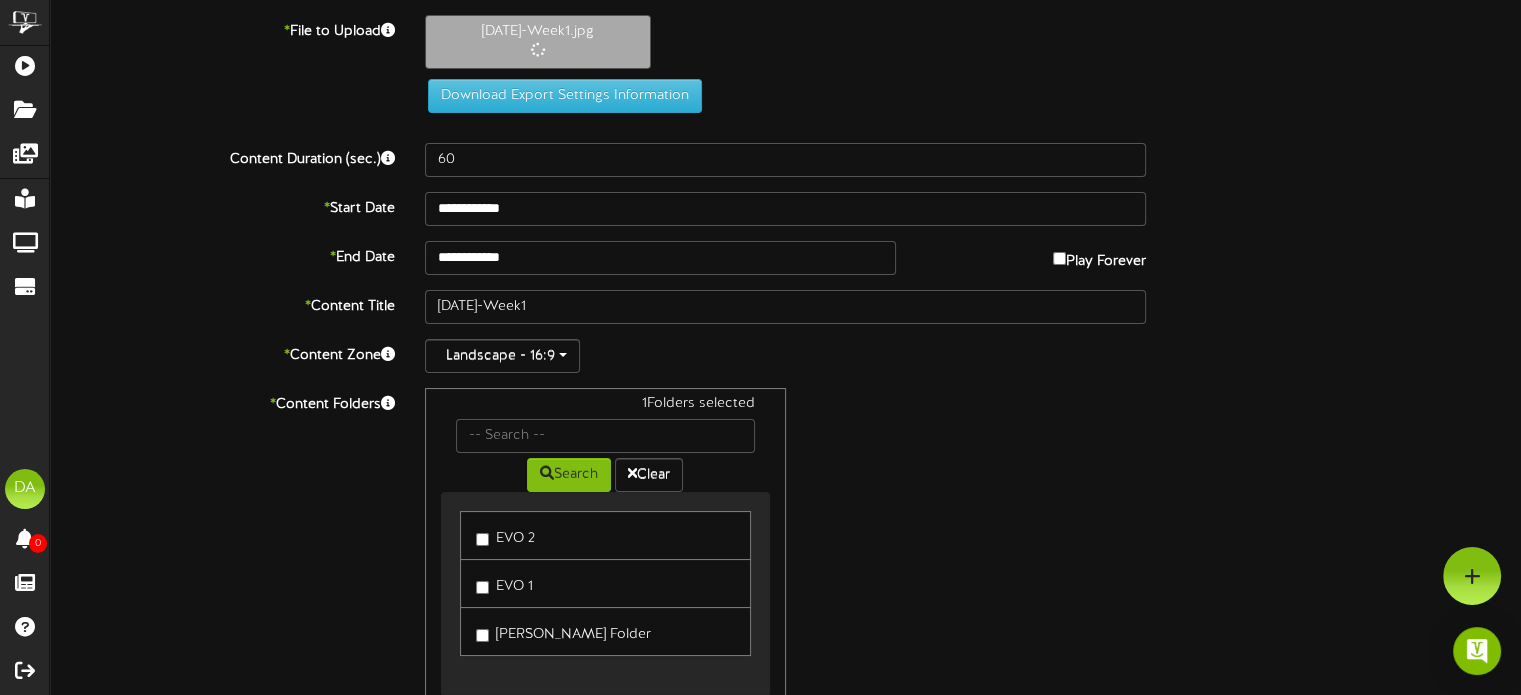 click on "EVO 1" at bounding box center (504, 583) 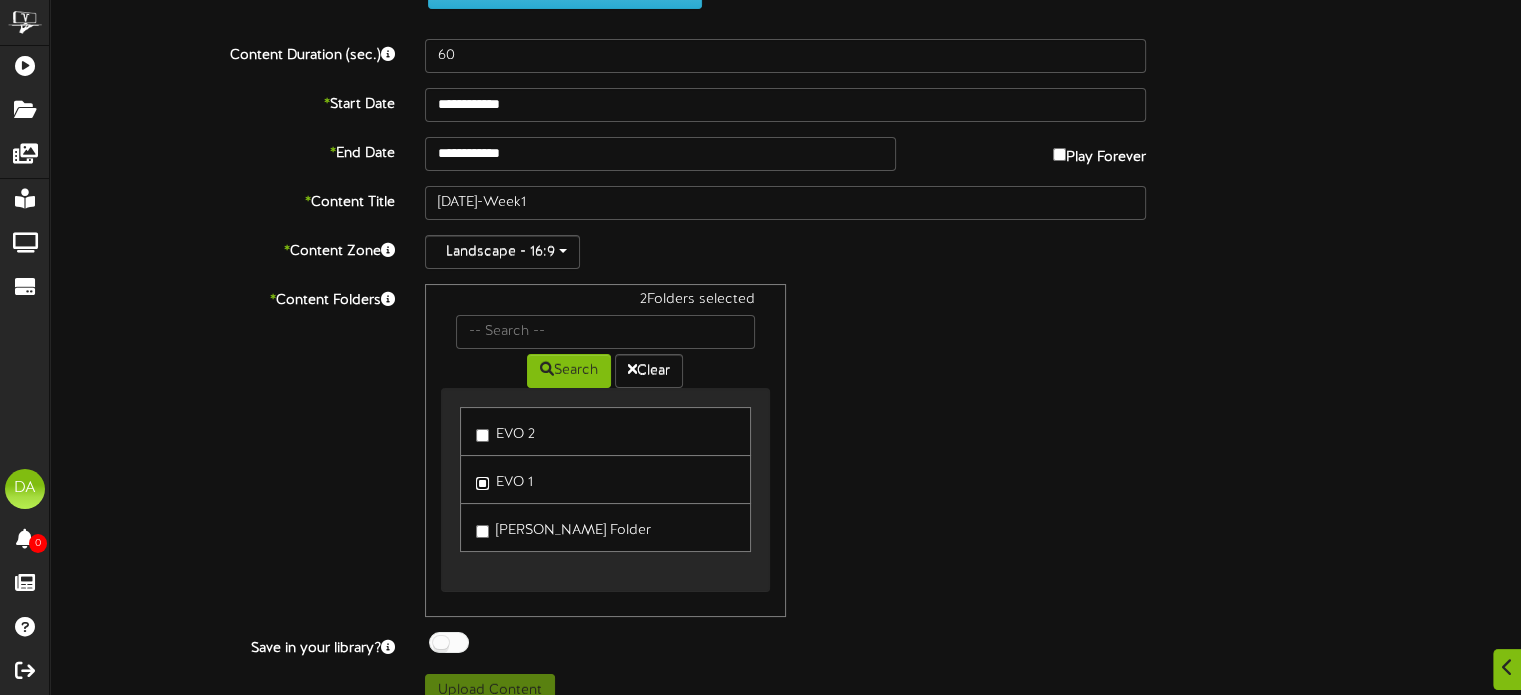 scroll, scrollTop: 128, scrollLeft: 0, axis: vertical 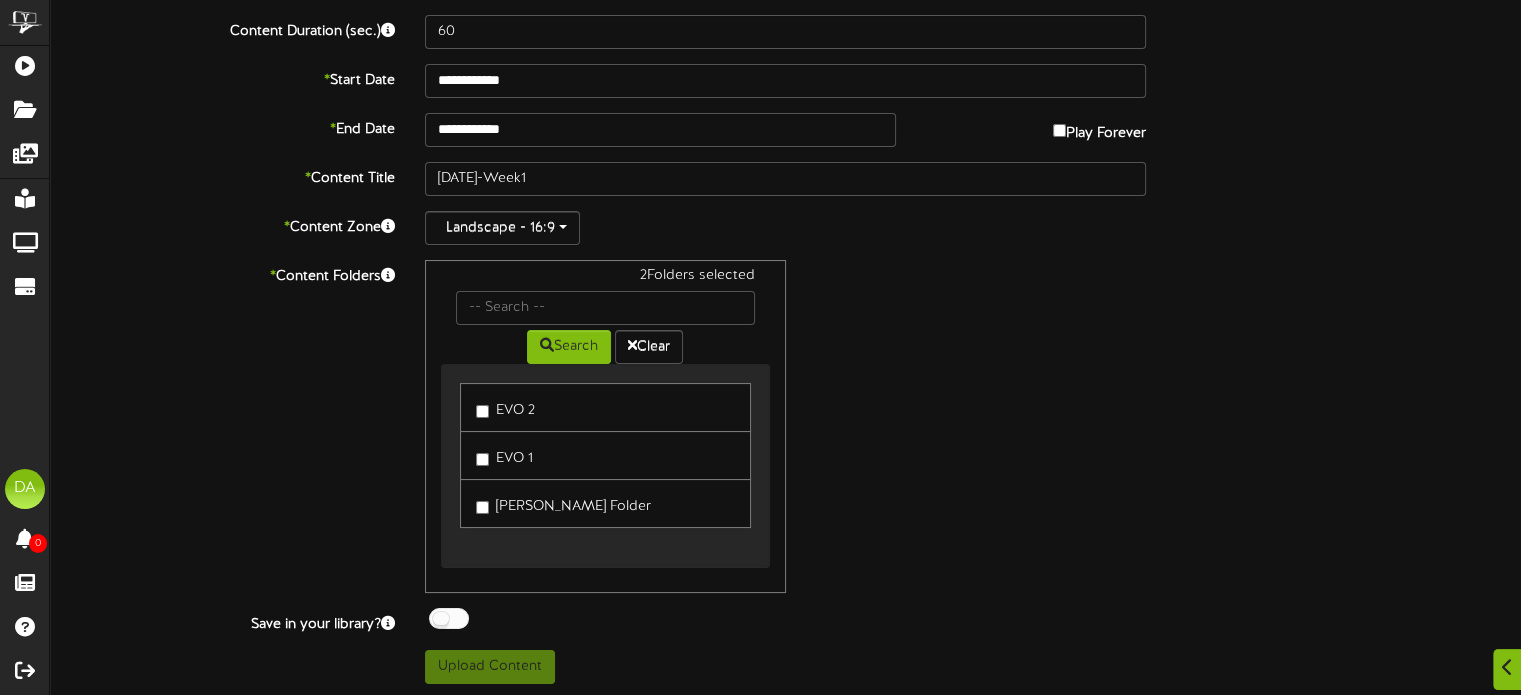 click on "Off
On" at bounding box center (785, 621) 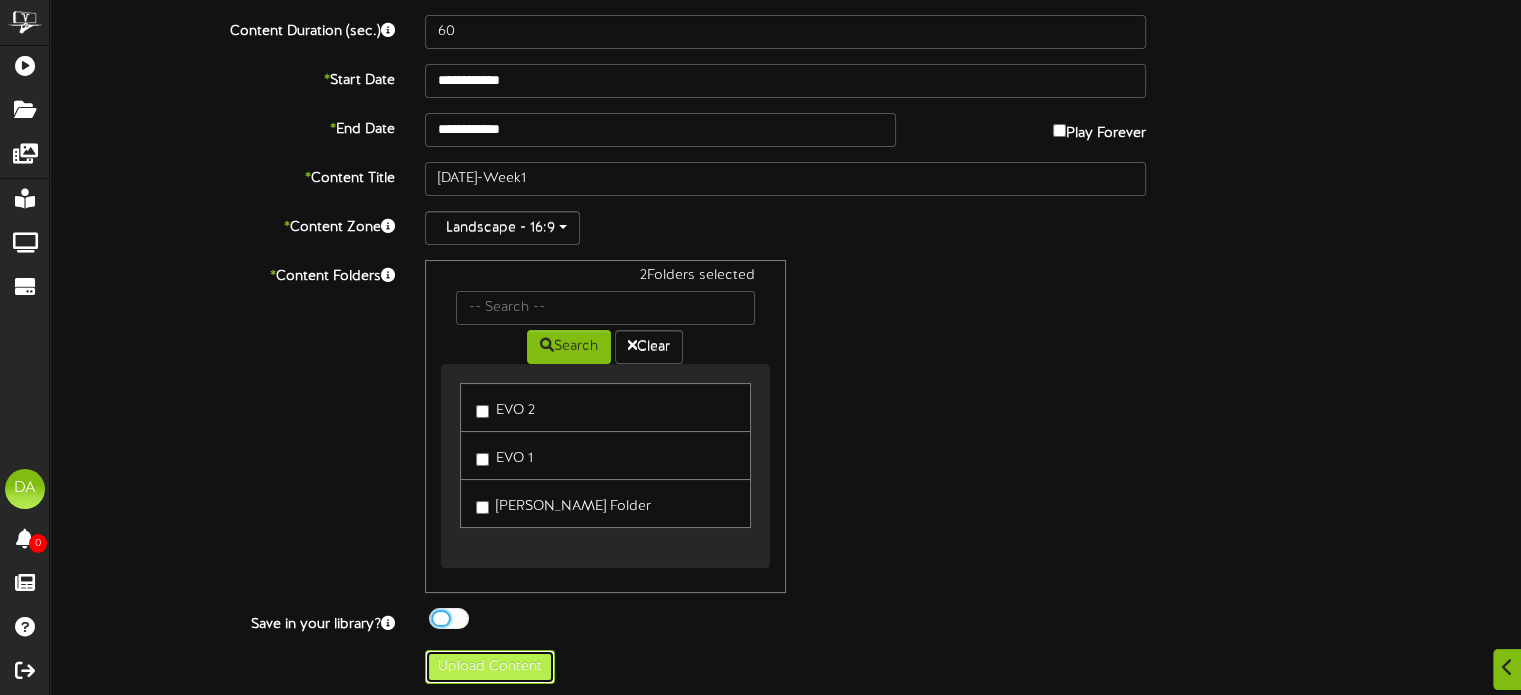 click on "Upload Content" at bounding box center (490, 667) 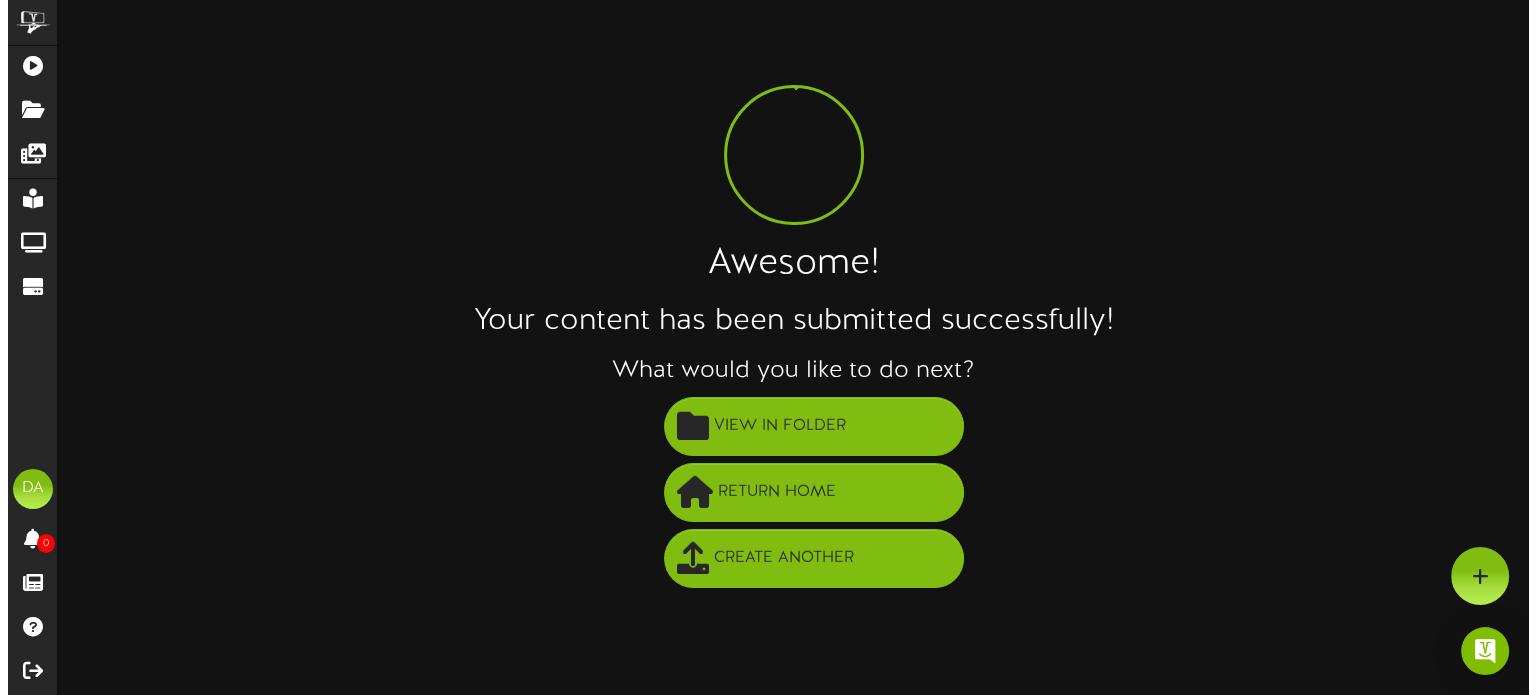 scroll, scrollTop: 0, scrollLeft: 0, axis: both 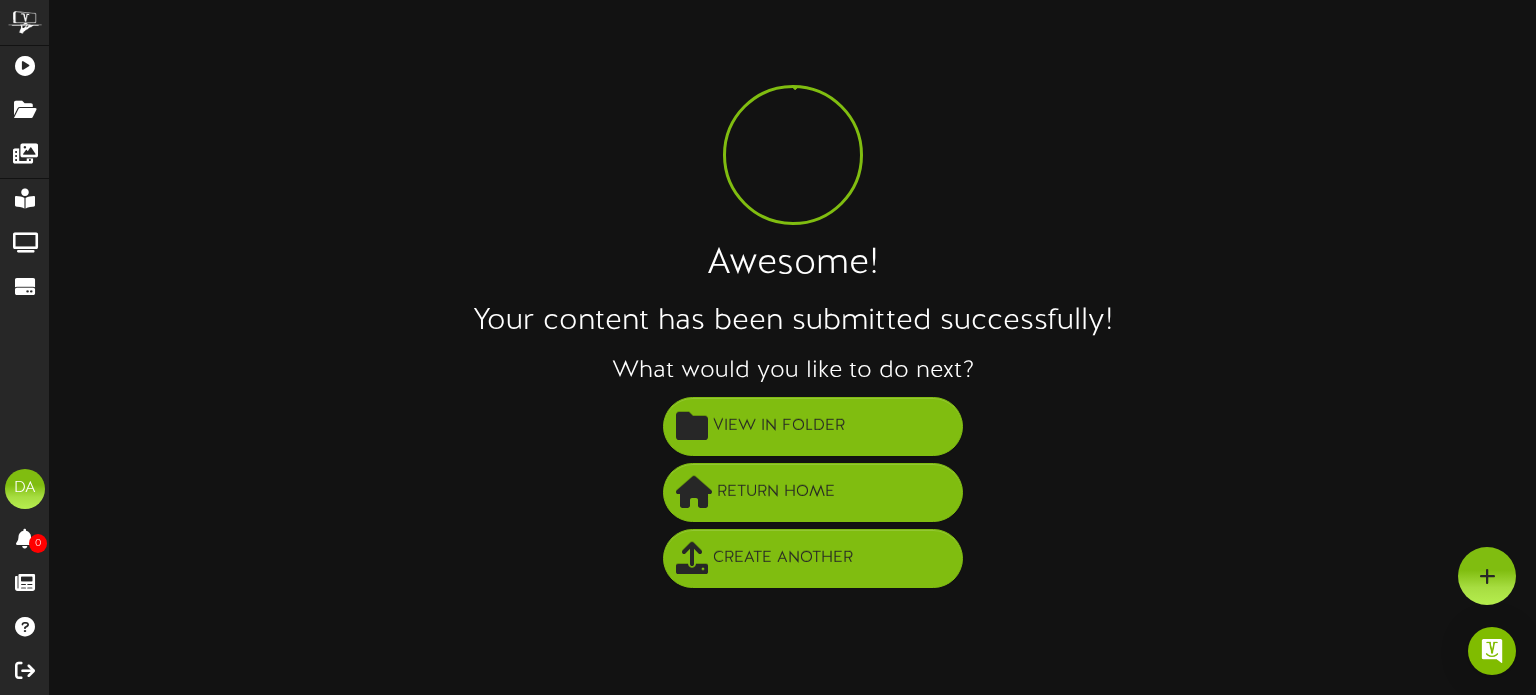 click on "Create Another" at bounding box center (813, 559) 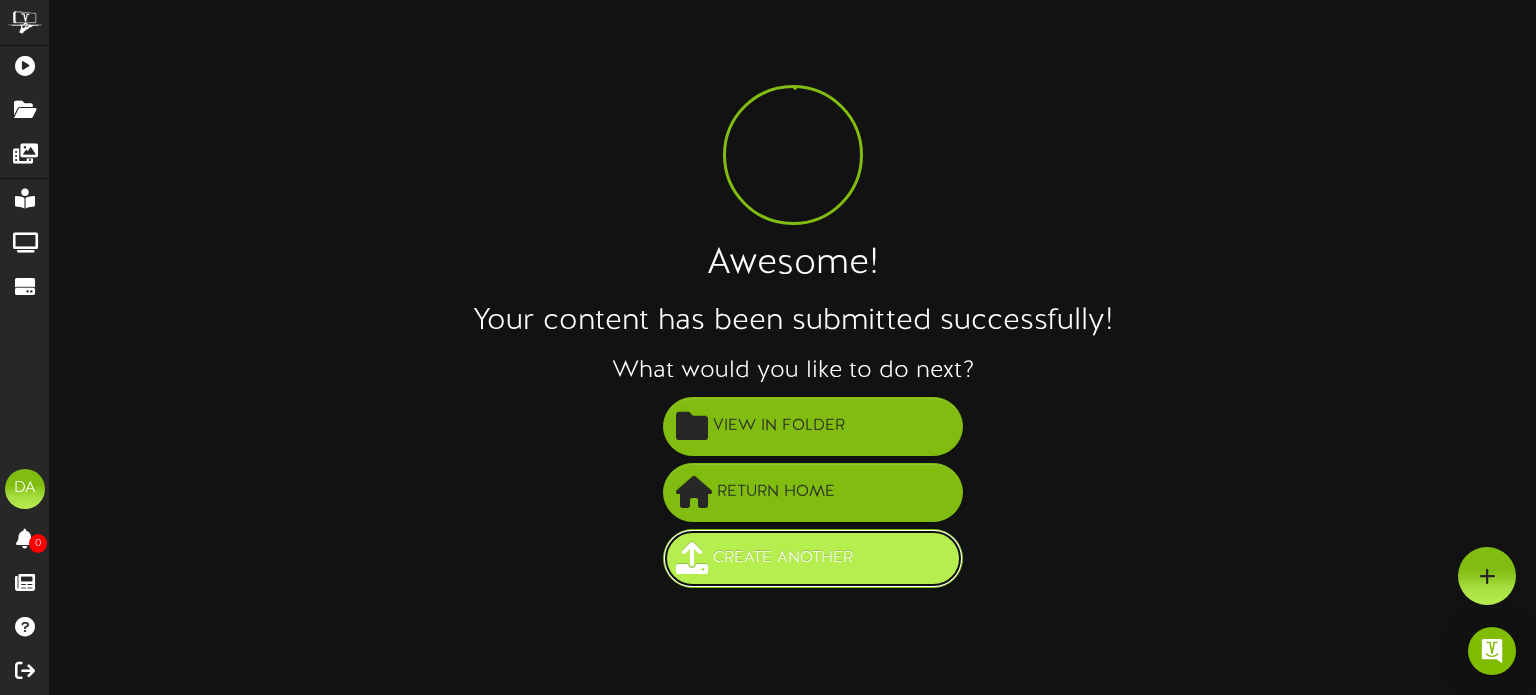 click on "Create Another" at bounding box center [783, 558] 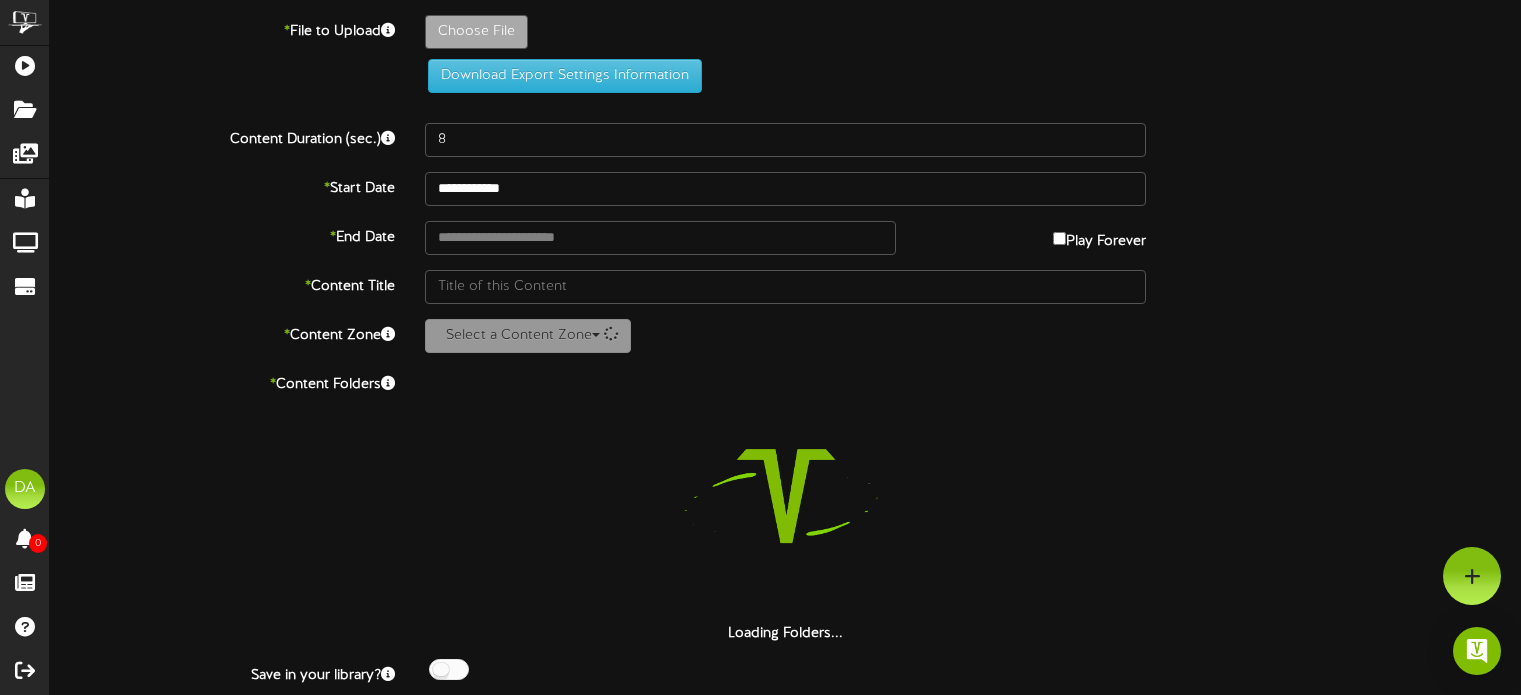 scroll, scrollTop: 0, scrollLeft: 0, axis: both 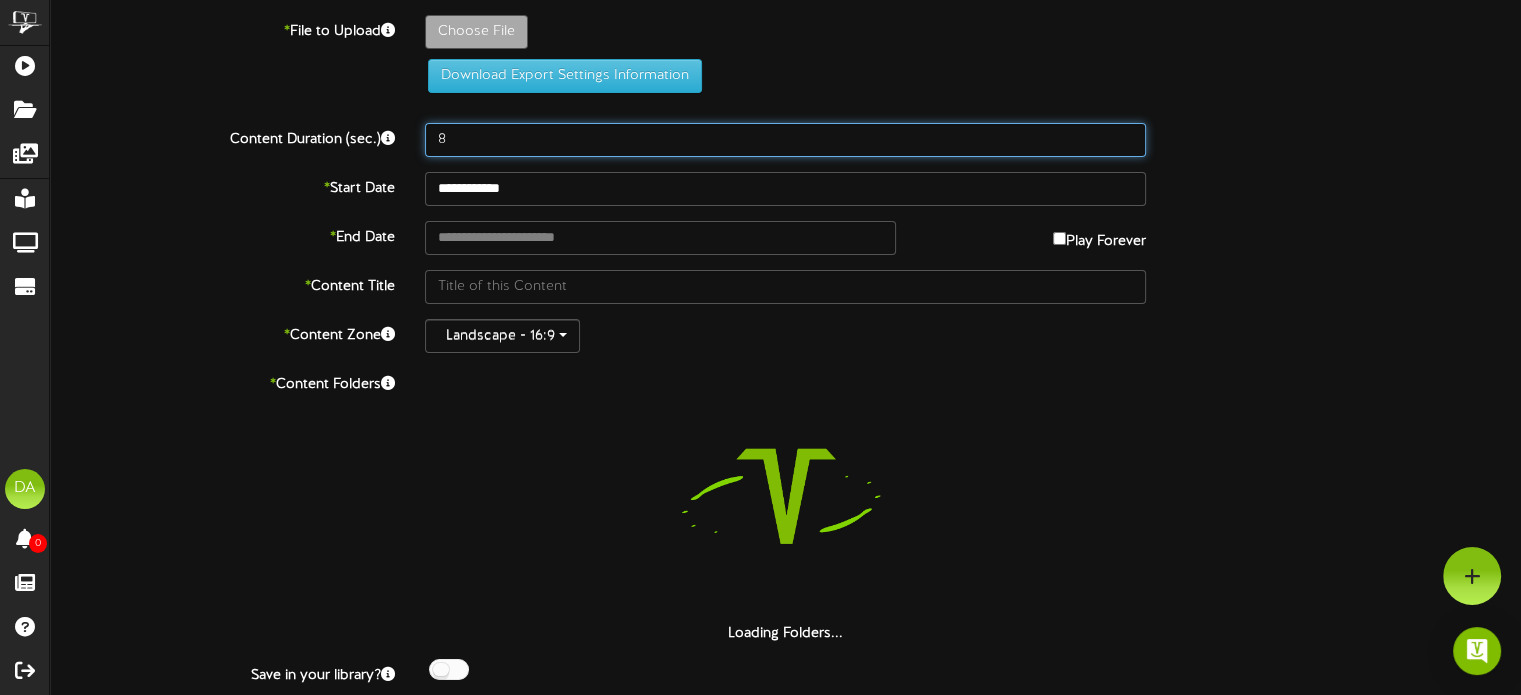 drag, startPoint x: 511, startPoint y: 133, endPoint x: 362, endPoint y: 144, distance: 149.40549 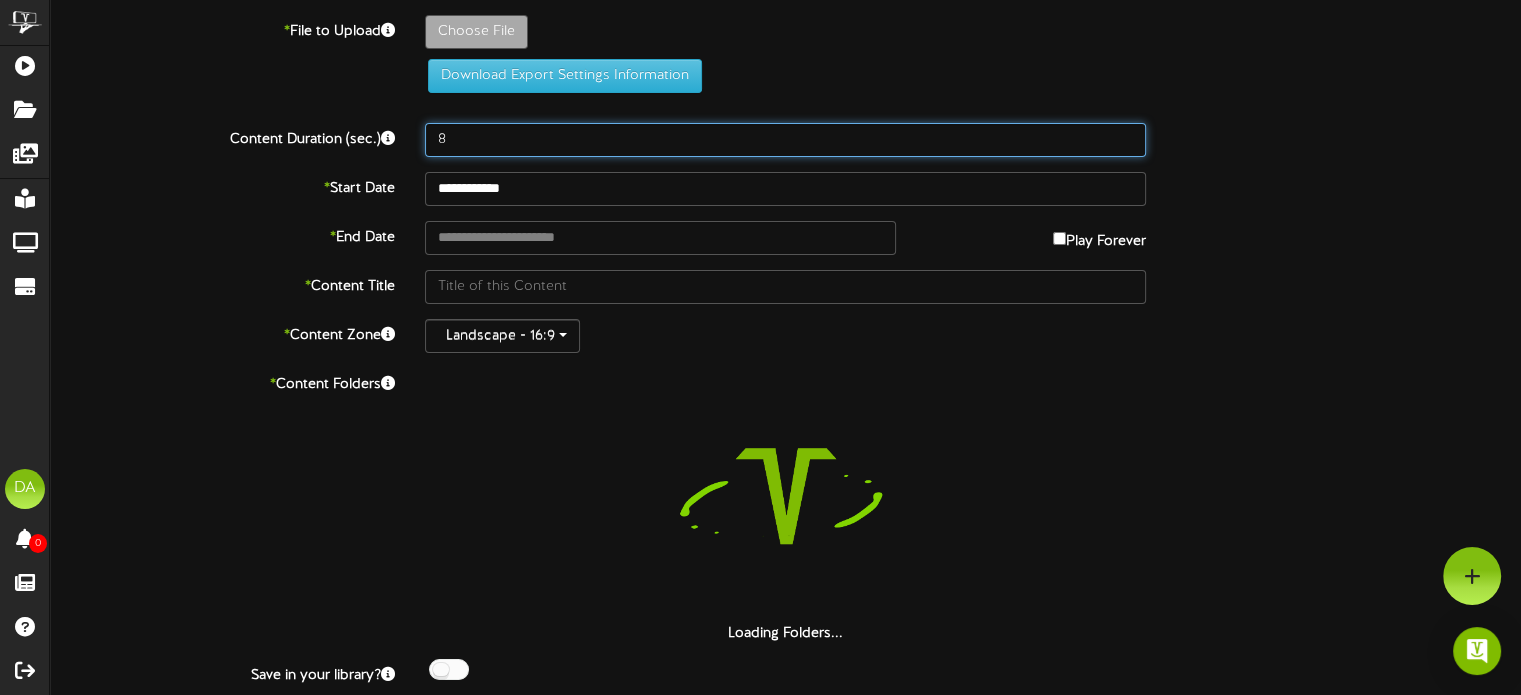 click on "Content Duration (sec.)
8" at bounding box center (785, 140) 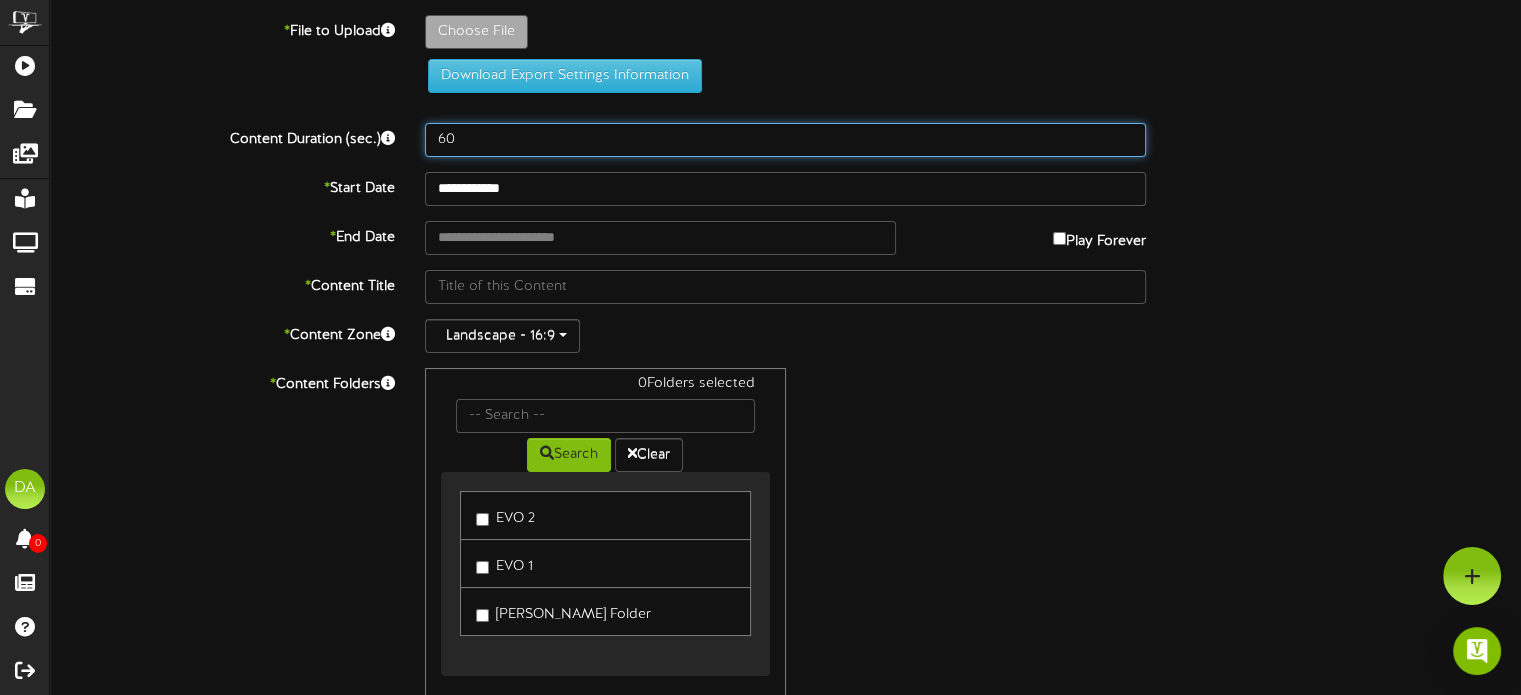 type on "60" 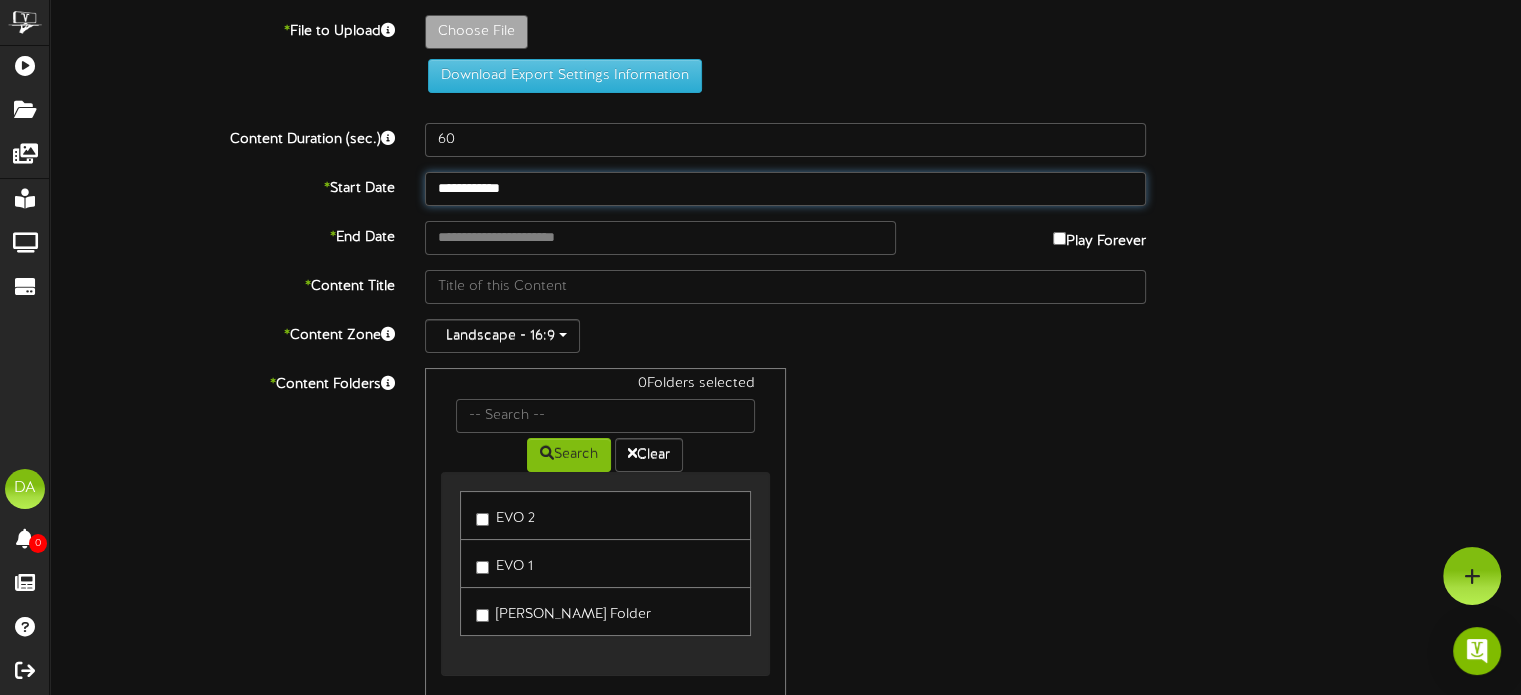 click on "**********" at bounding box center (785, 189) 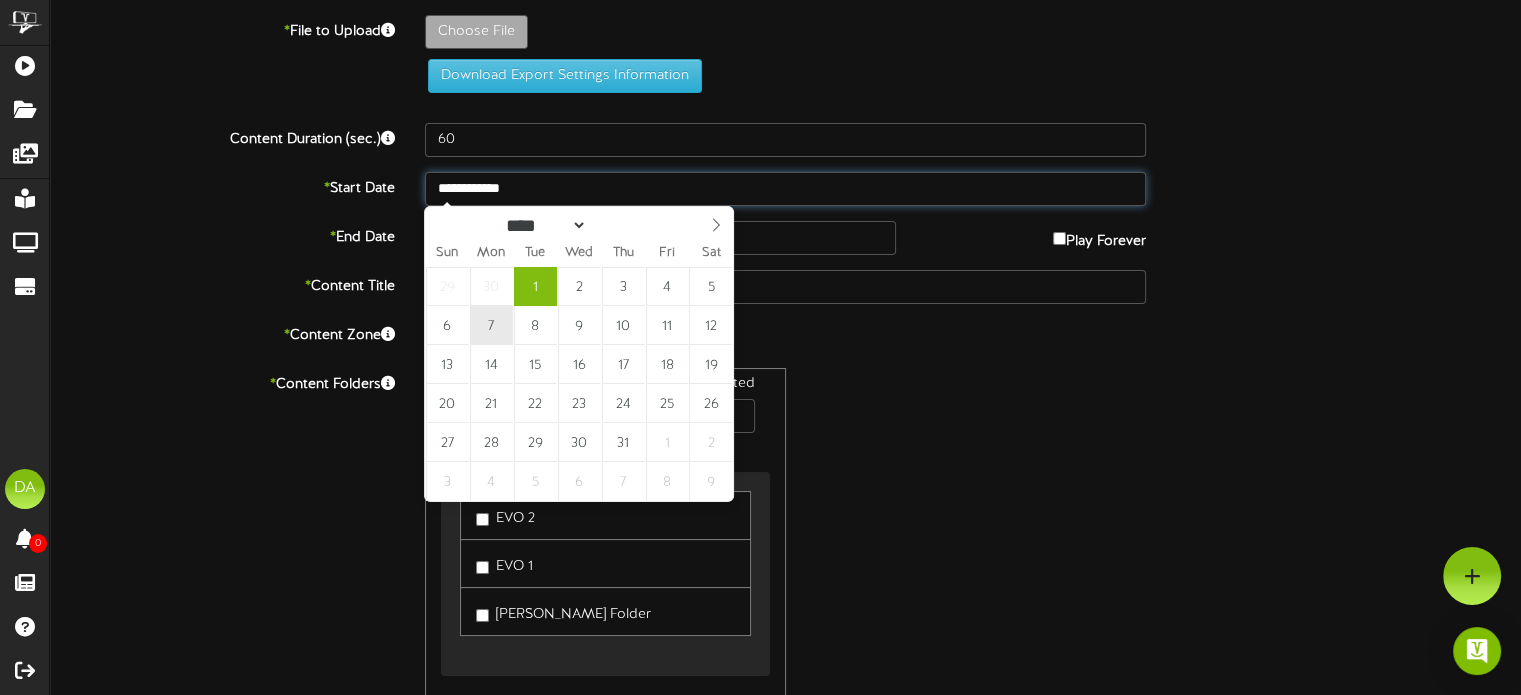 type on "**********" 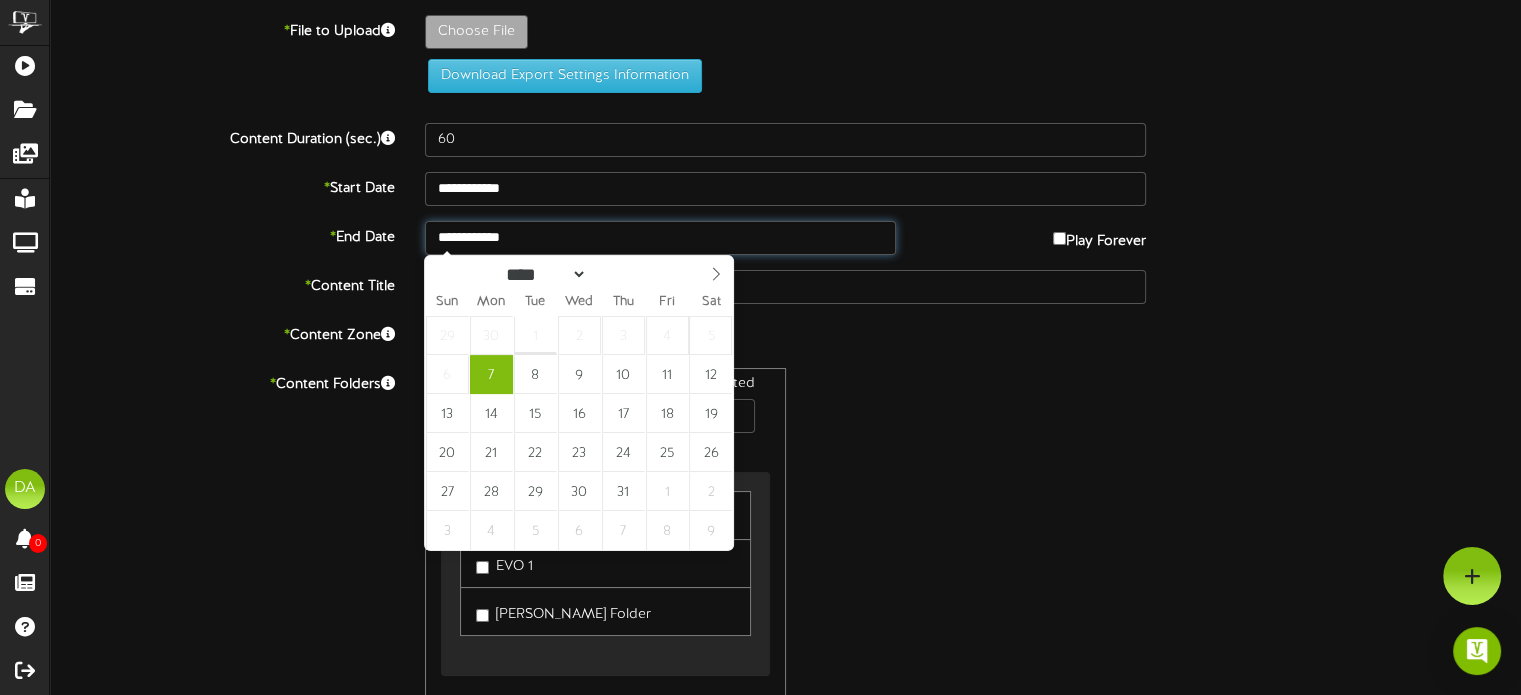click on "**********" at bounding box center [660, 238] 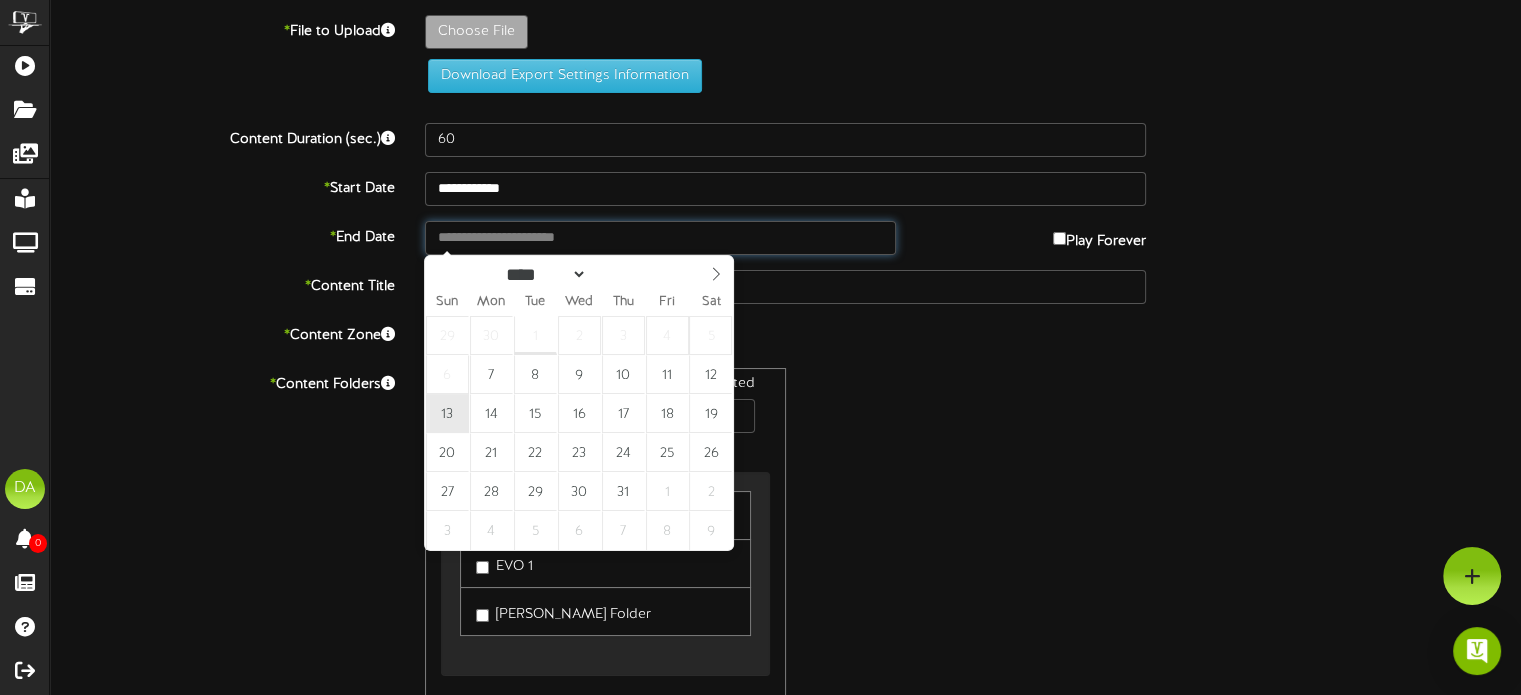 type on "**********" 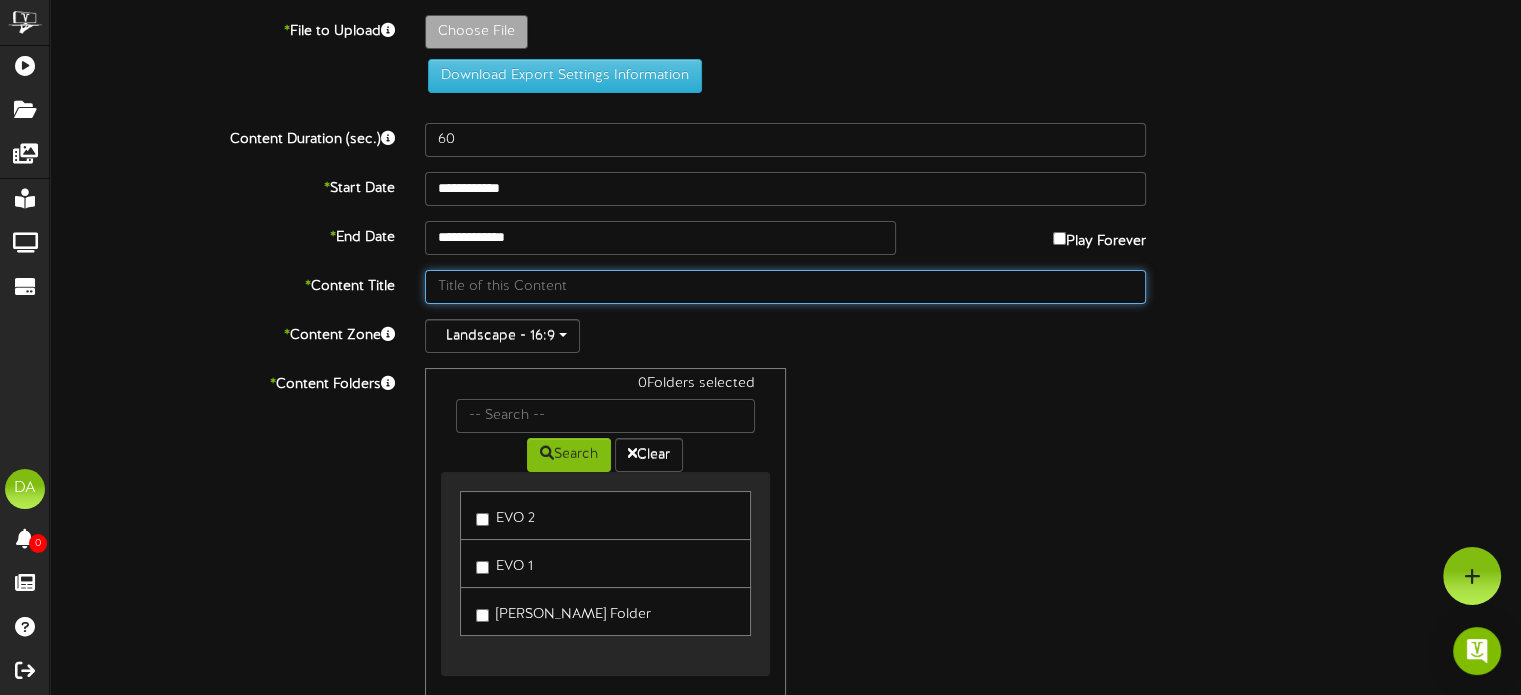 click at bounding box center (785, 287) 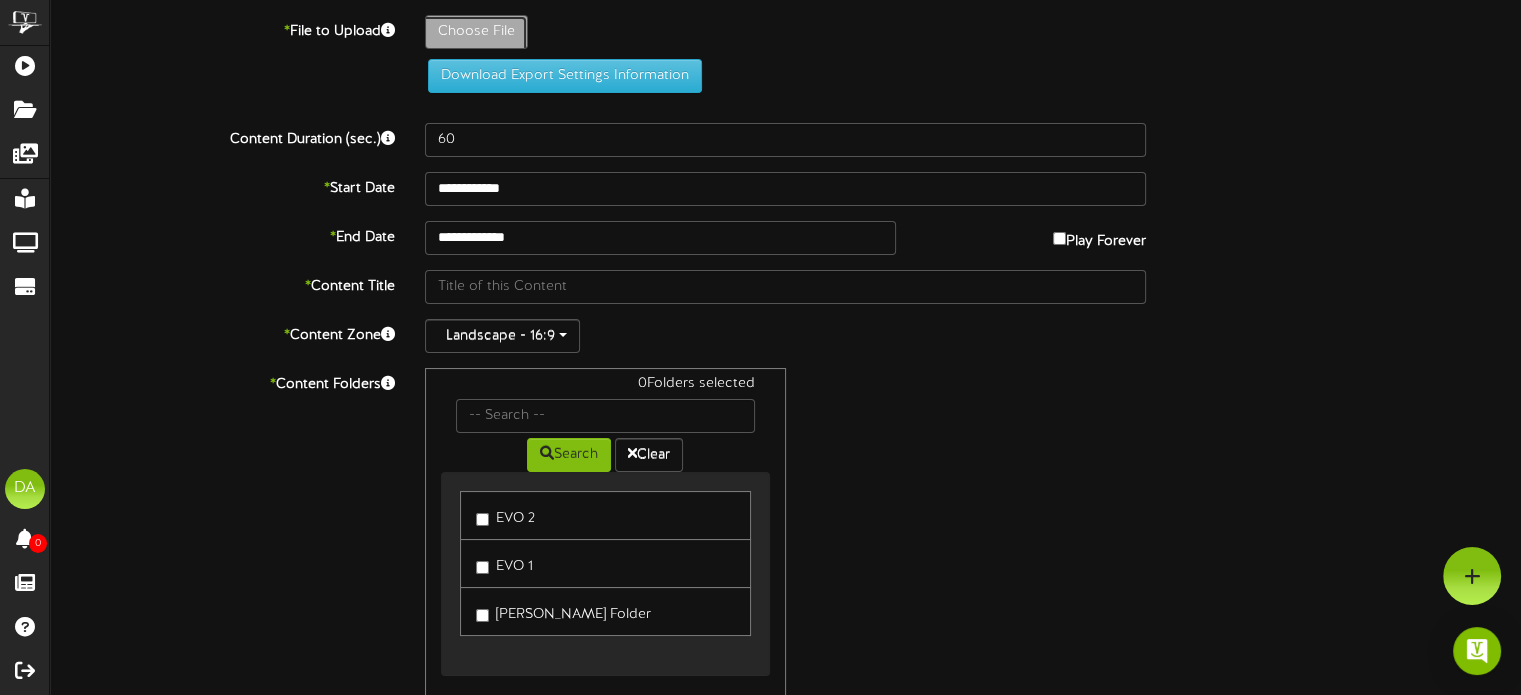 click on "Choose File" at bounding box center (-561, 87) 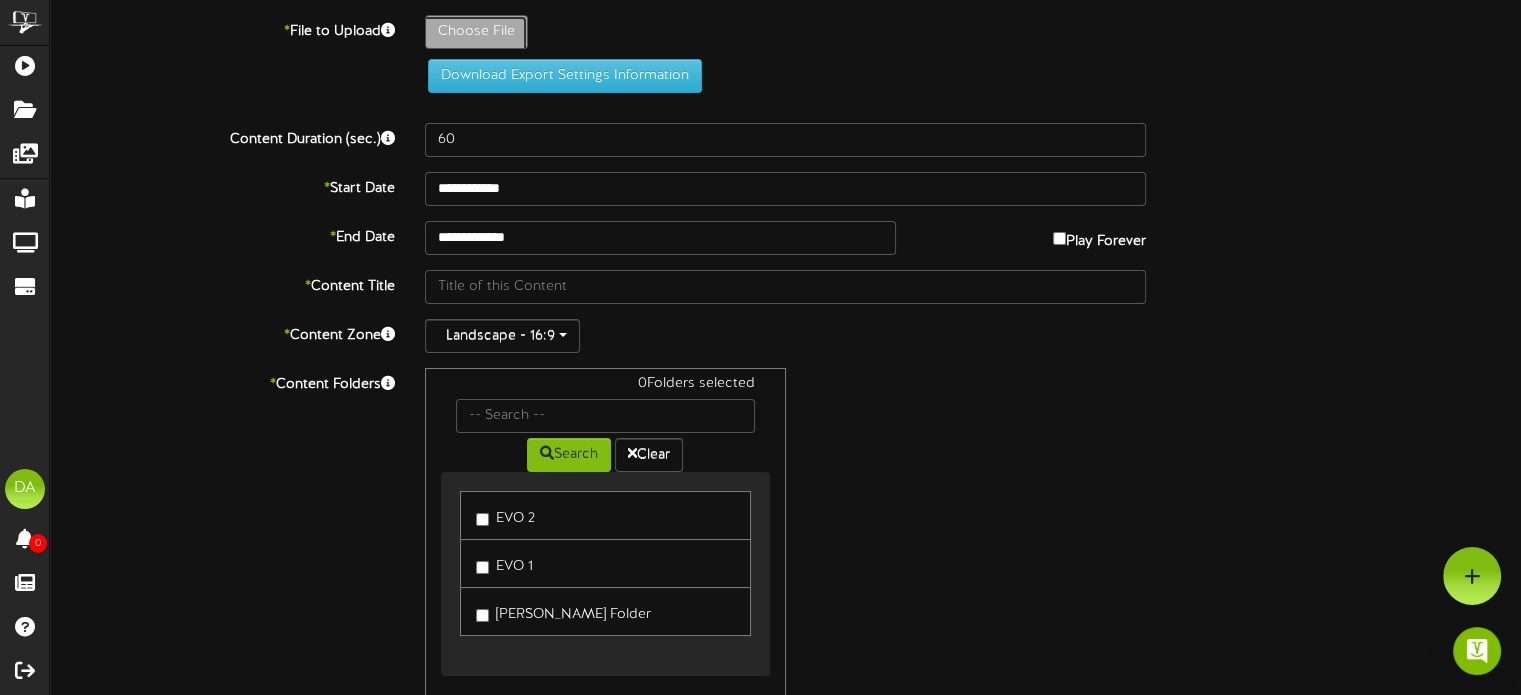 type on "**********" 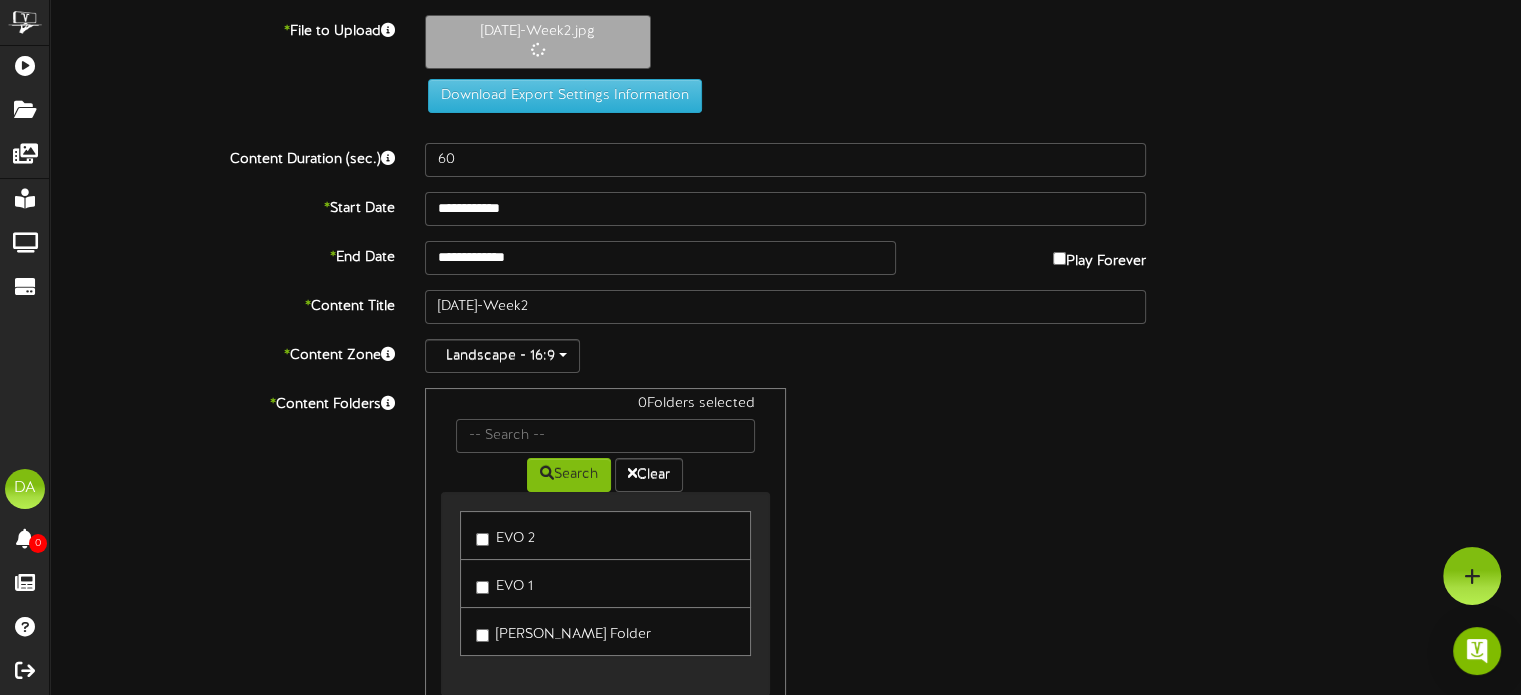 click on "EVO 2" at bounding box center (505, 535) 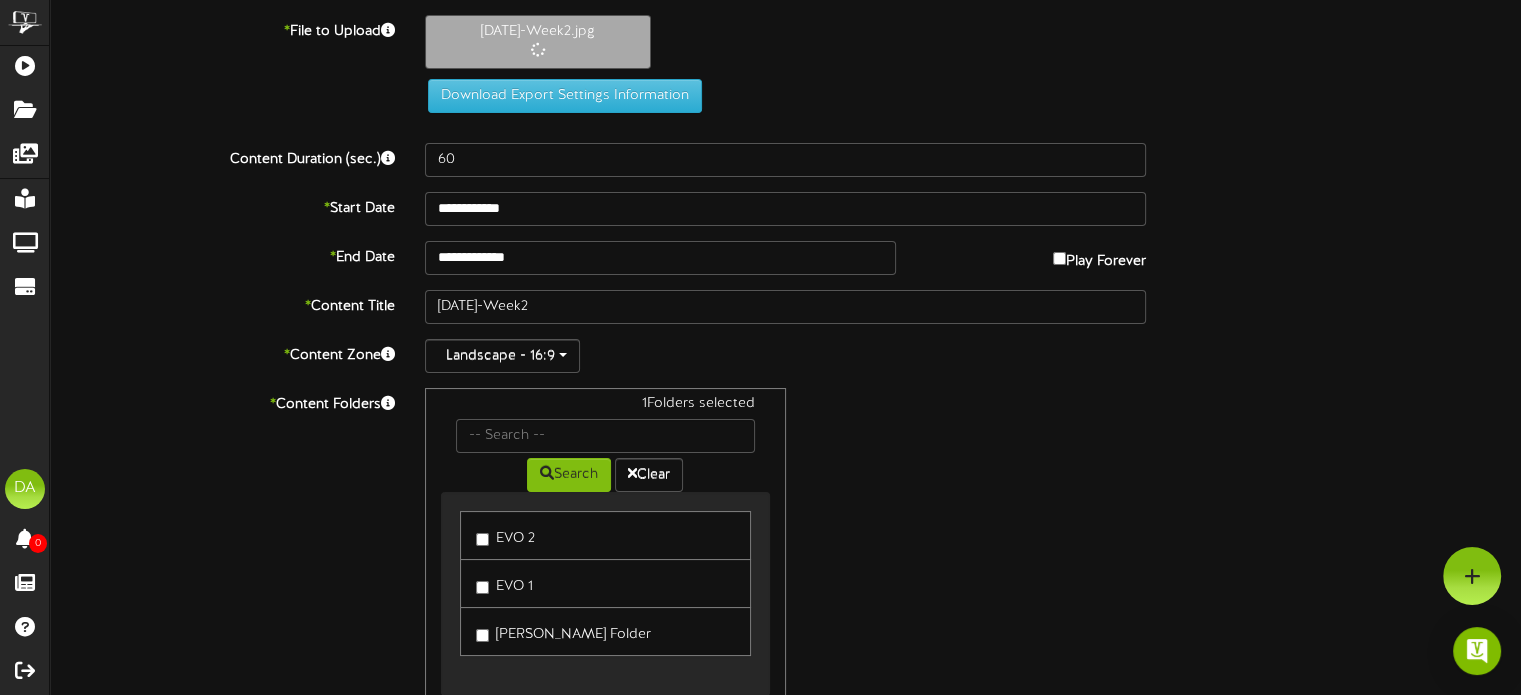 click on "EVO 1" at bounding box center (504, 583) 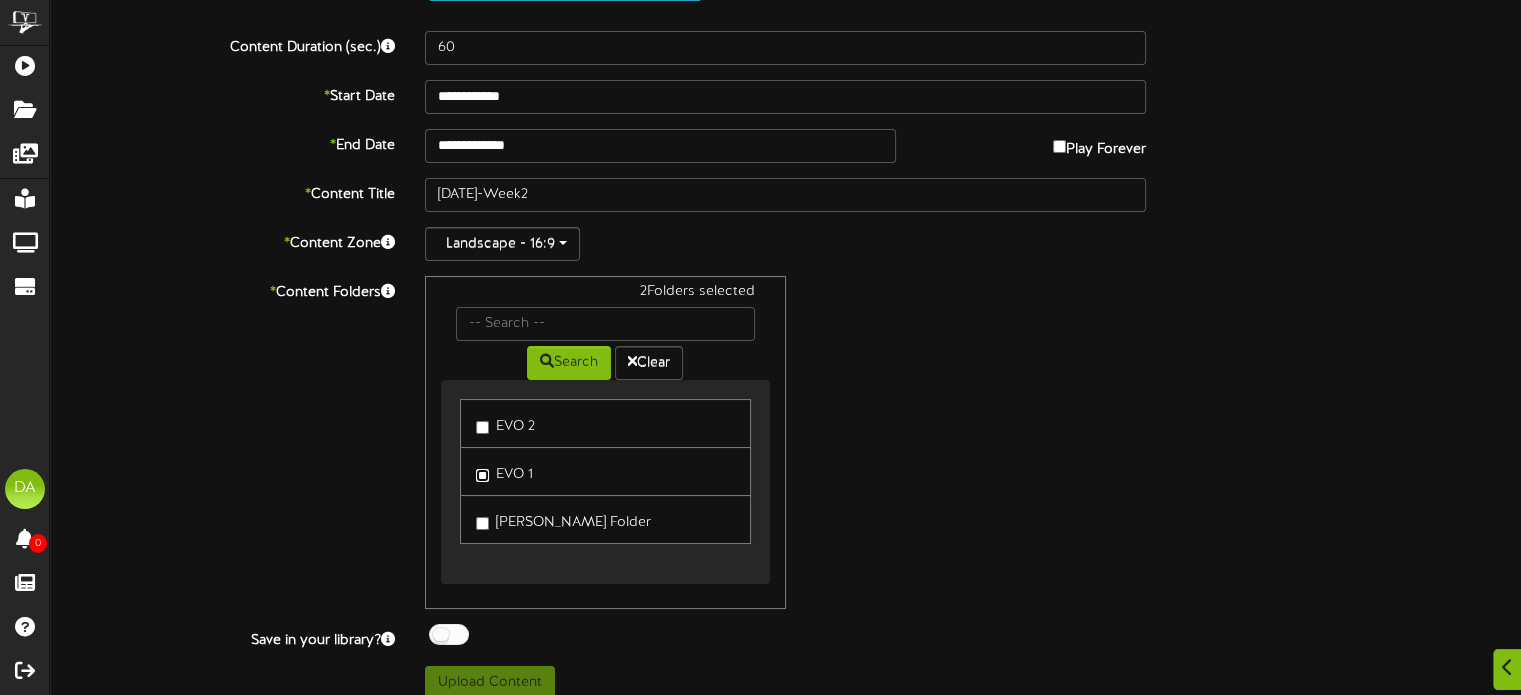 scroll, scrollTop: 128, scrollLeft: 0, axis: vertical 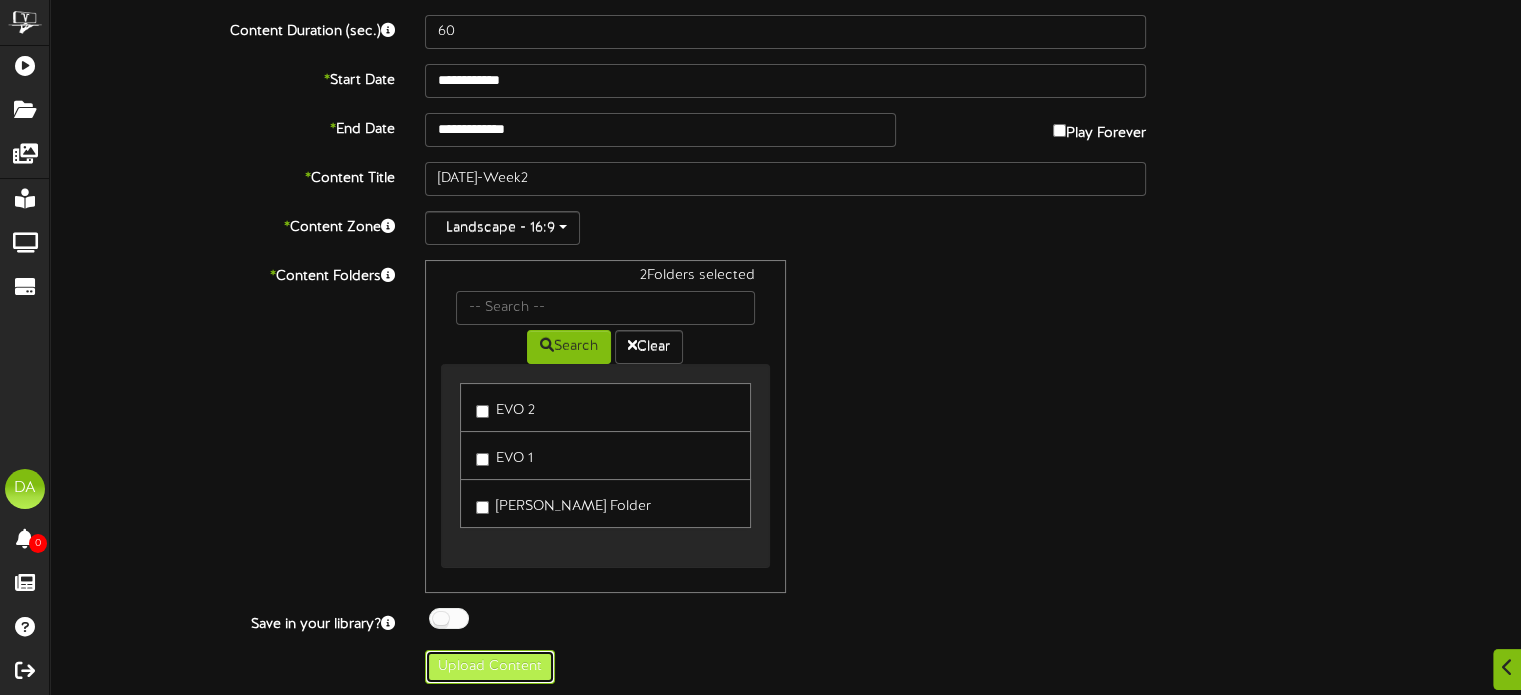 click on "Upload Content" at bounding box center (490, 667) 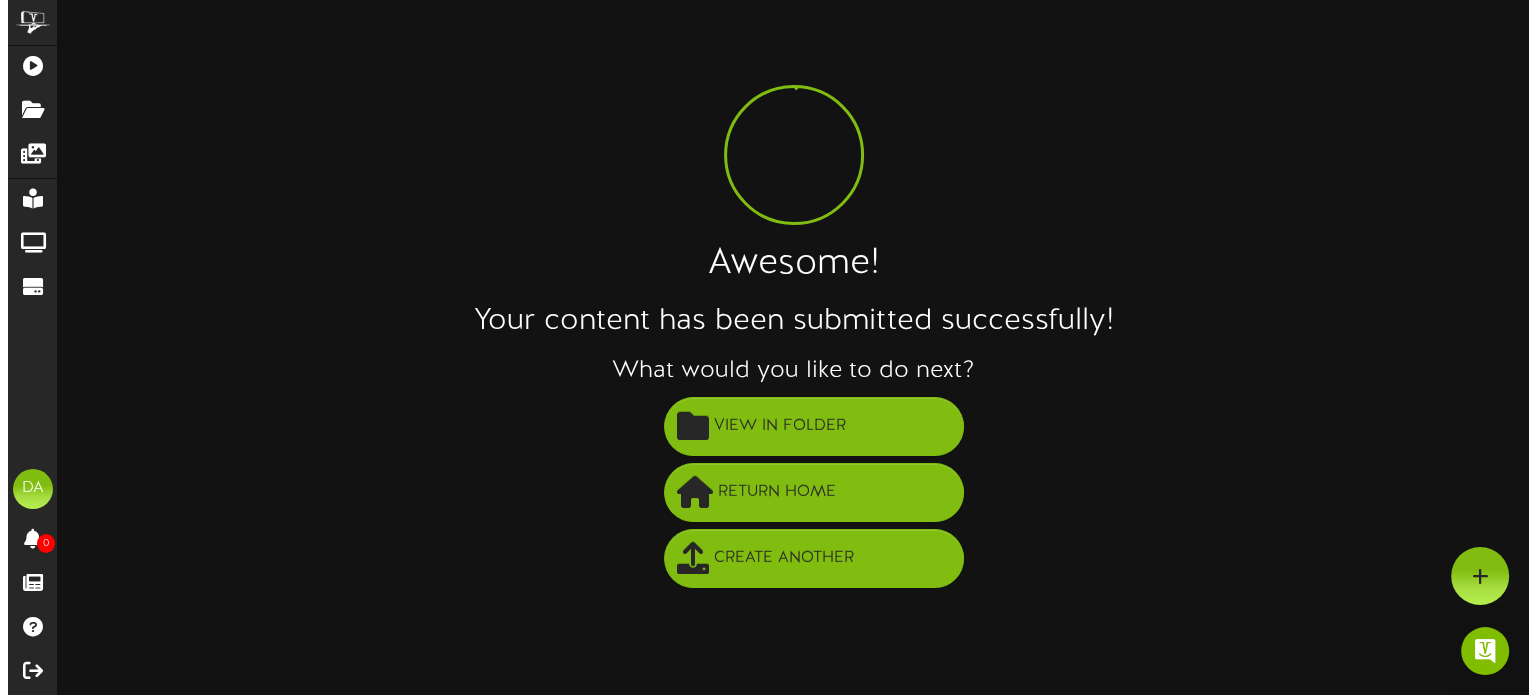 scroll, scrollTop: 0, scrollLeft: 0, axis: both 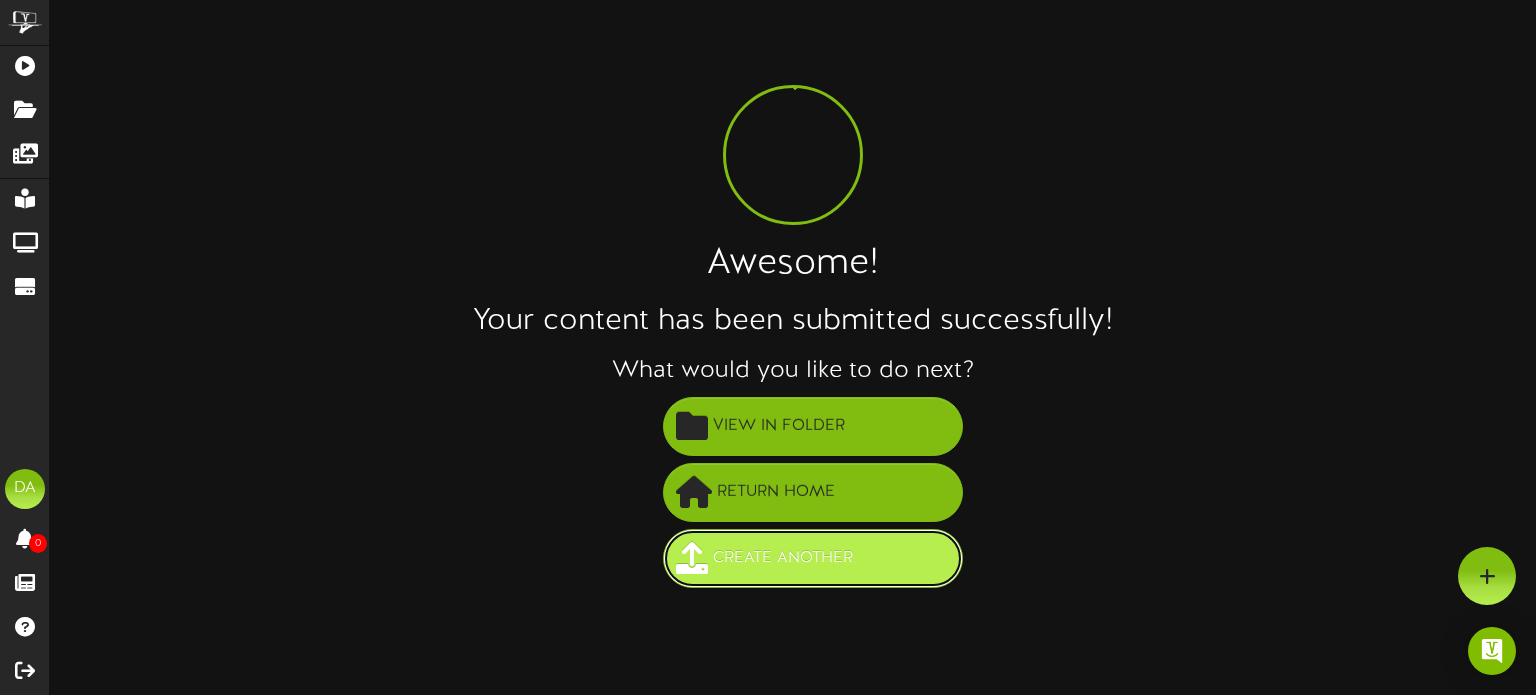 click on "Create Another" at bounding box center [783, 558] 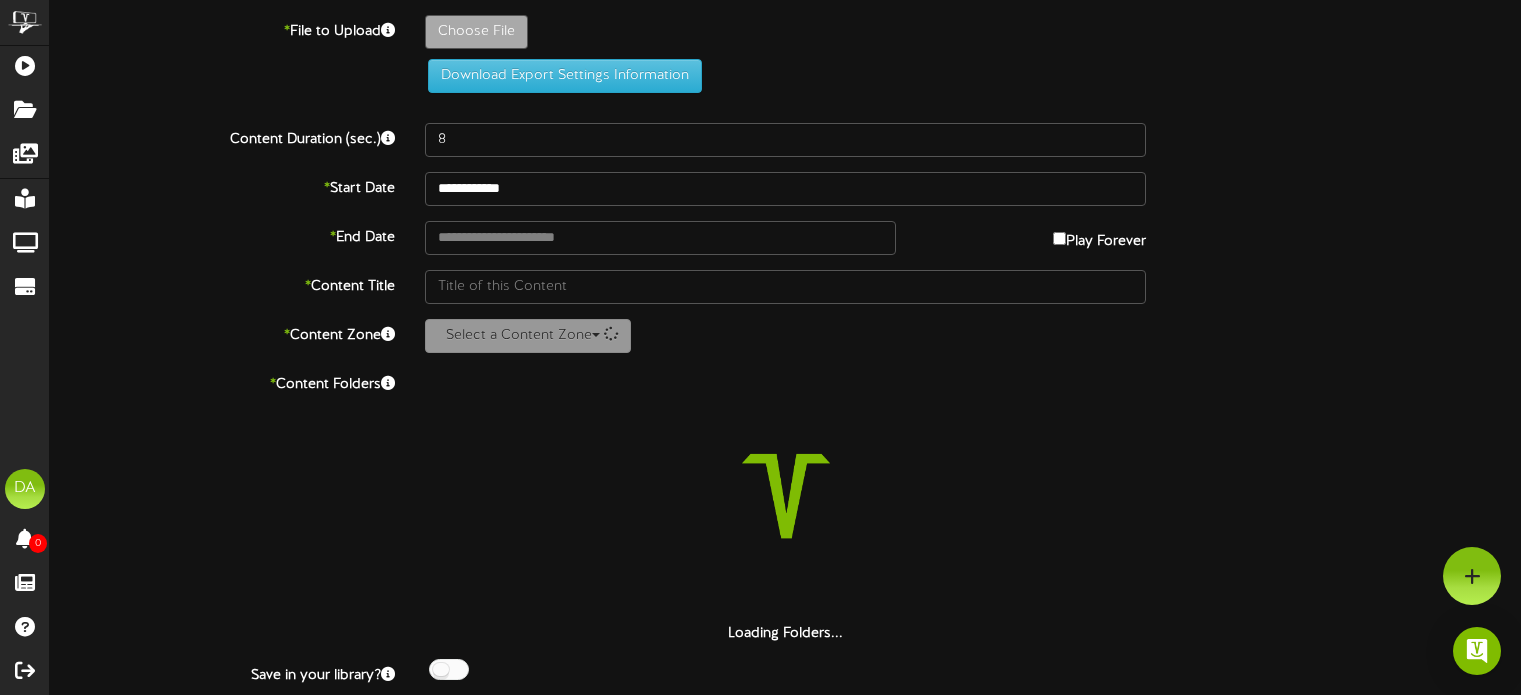 scroll, scrollTop: 0, scrollLeft: 0, axis: both 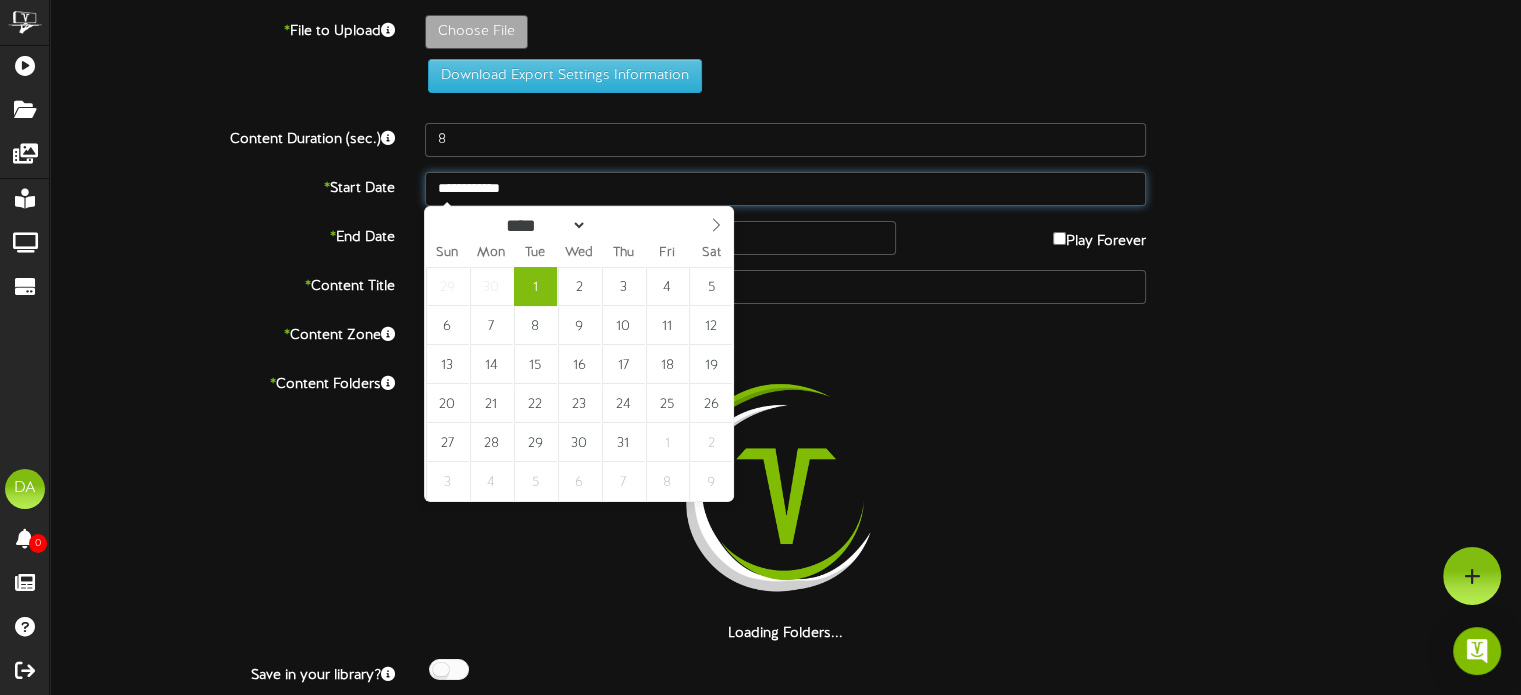 click on "ChannelValet
Playlists
Folders
Messages
My Library
Groups
Devices
DA
David   Arambarri
0
Proofs
Feature Tracking
Help" at bounding box center [760, 375] 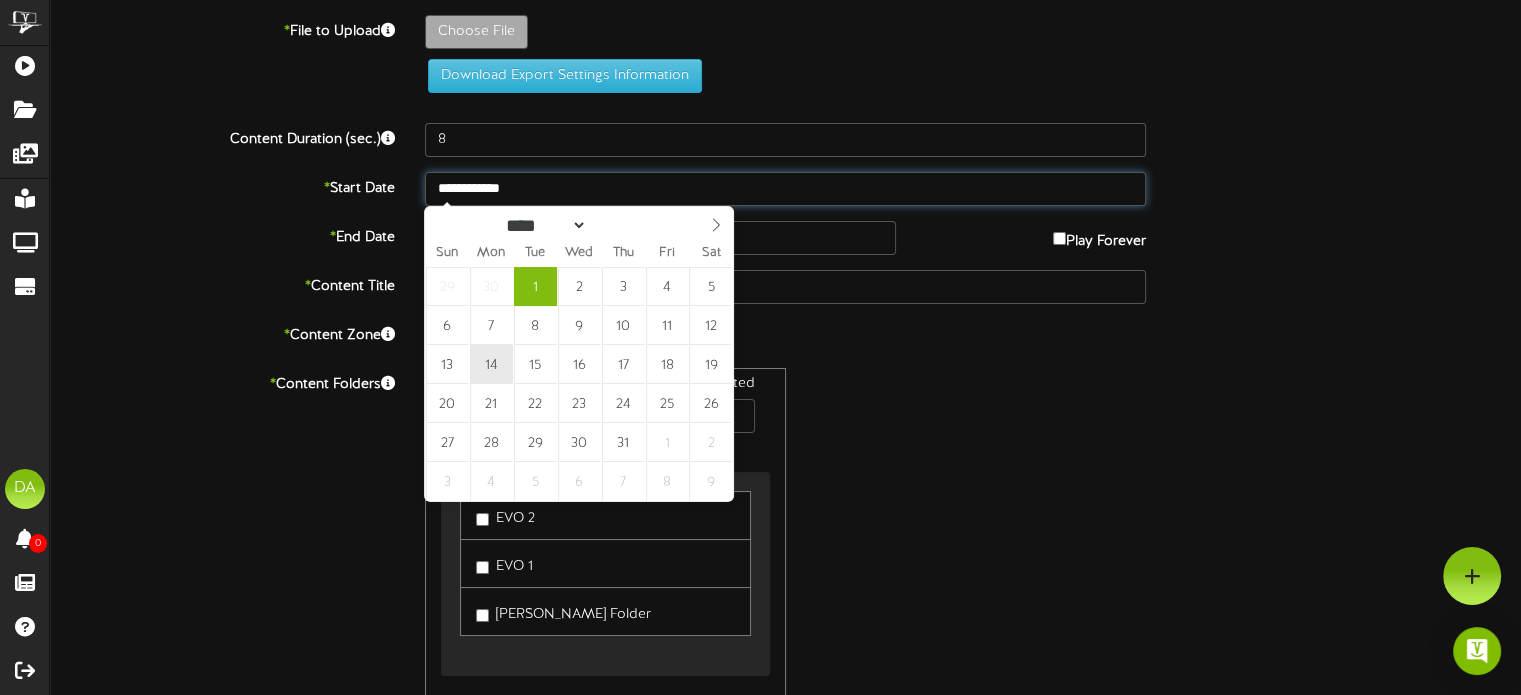 type on "**********" 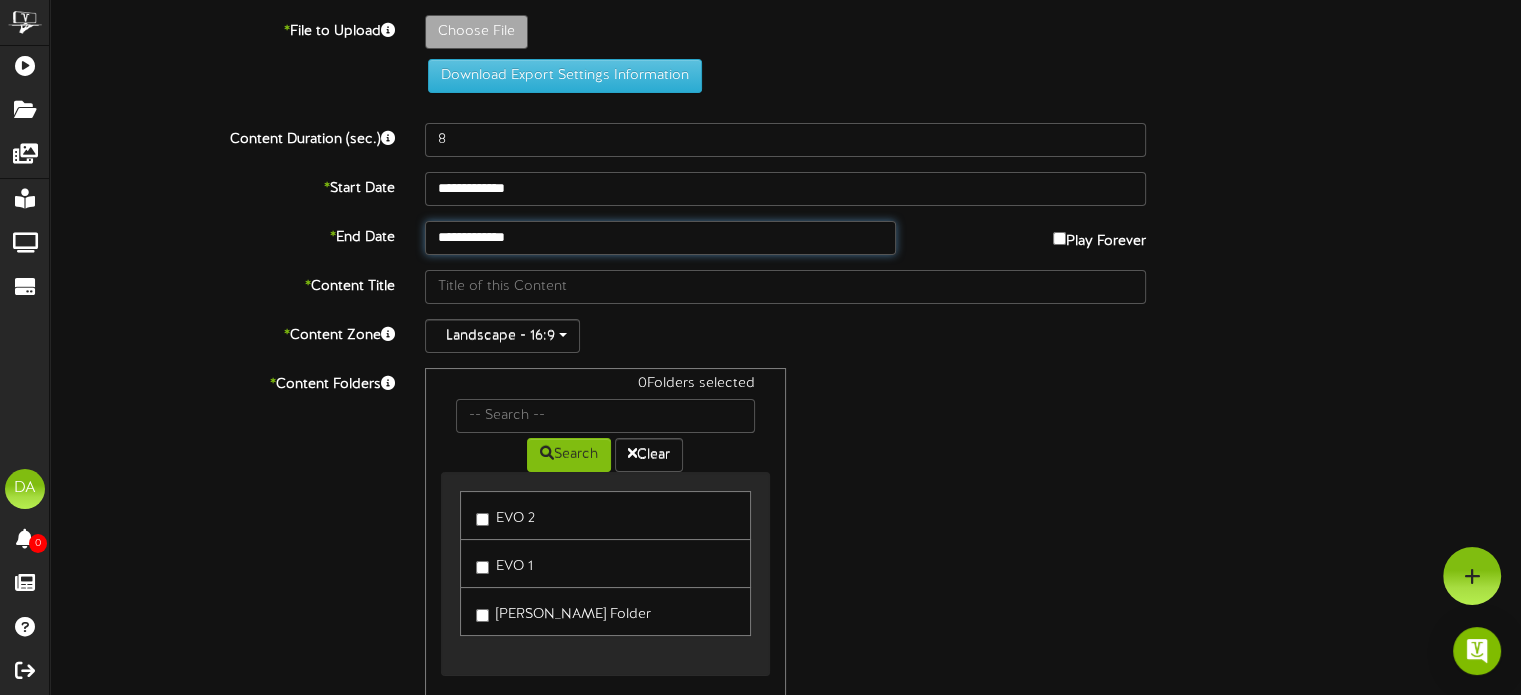 click on "**********" at bounding box center [660, 238] 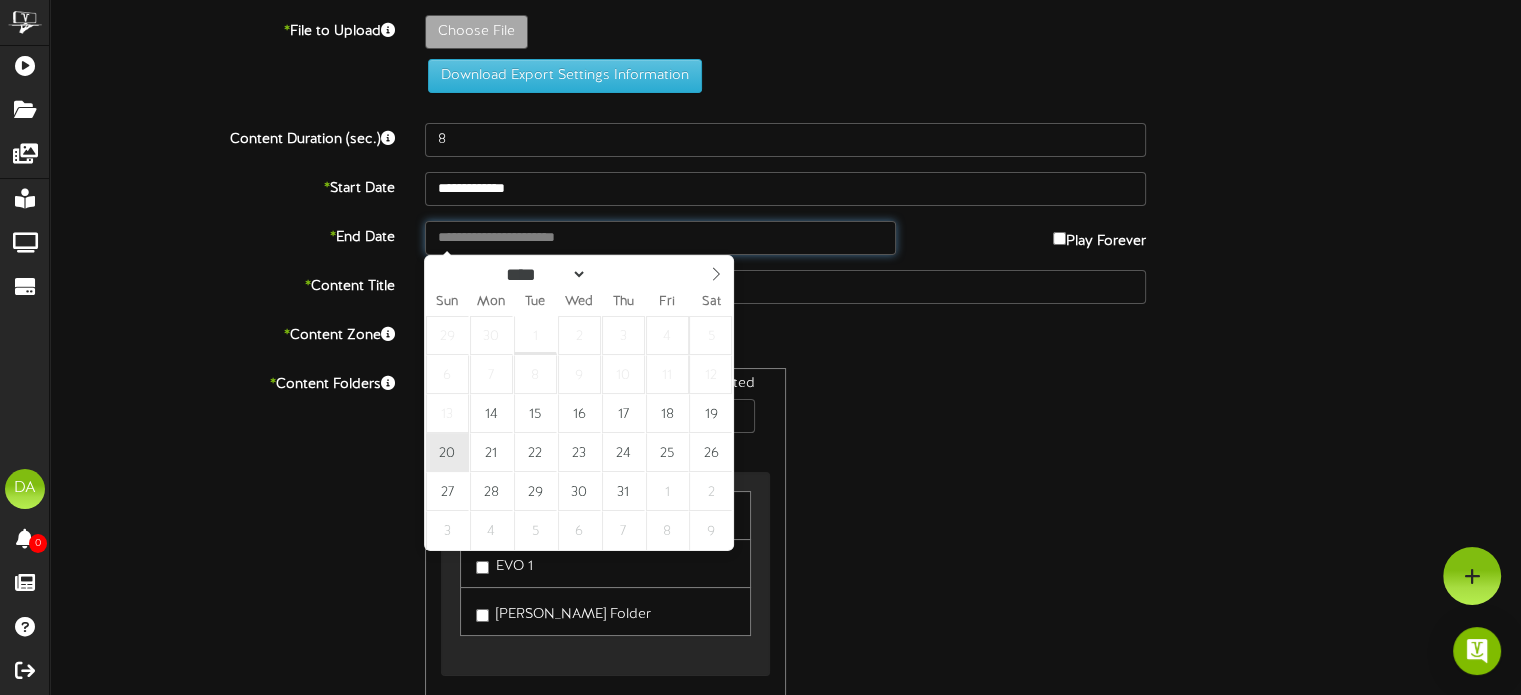 type on "**********" 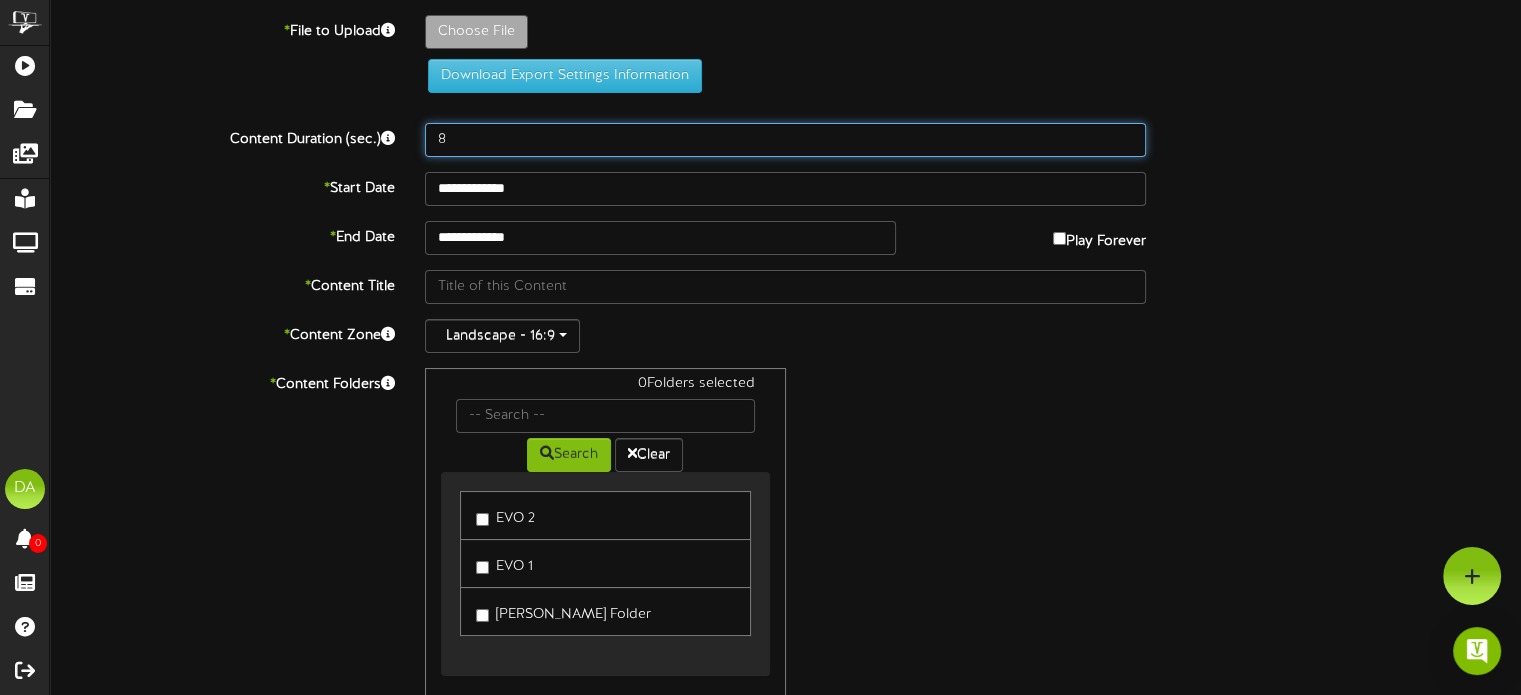 drag, startPoint x: 528, startPoint y: 137, endPoint x: 172, endPoint y: 157, distance: 356.56134 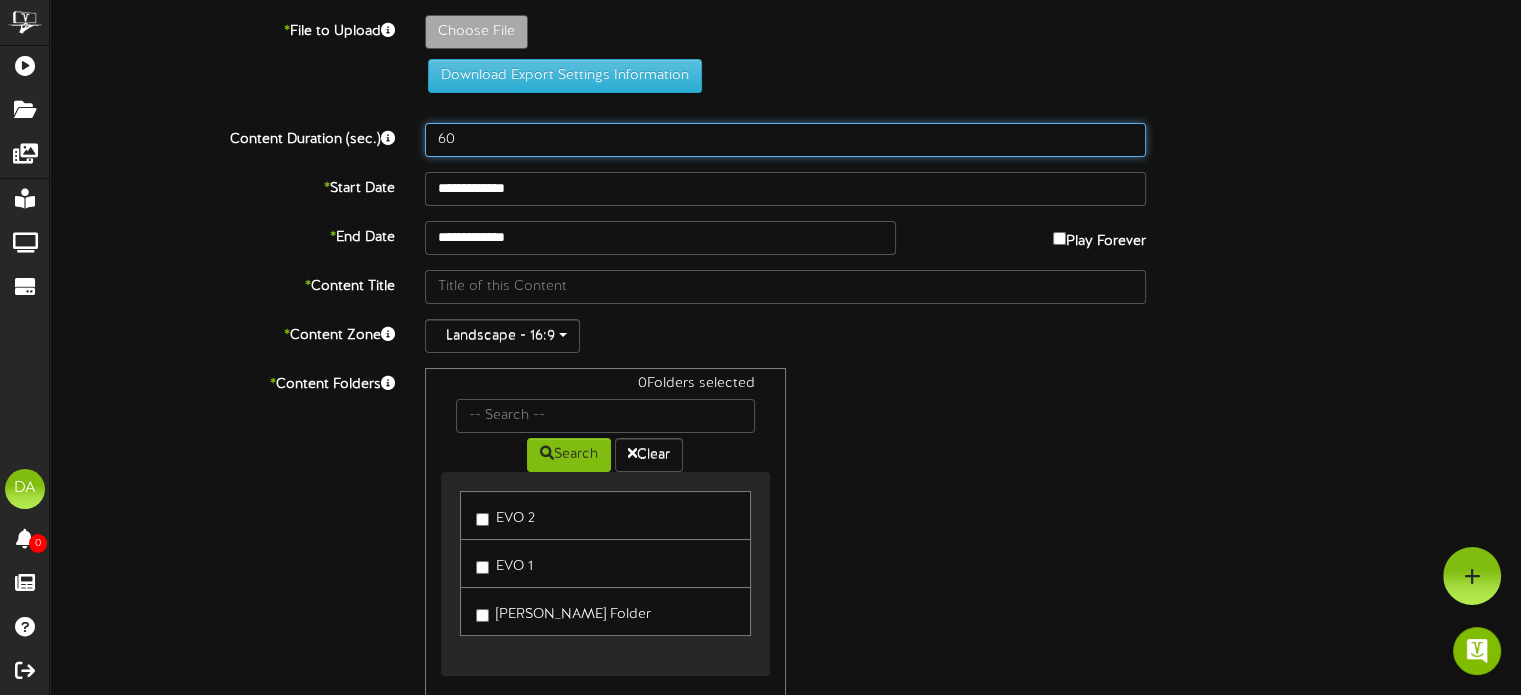 type on "60" 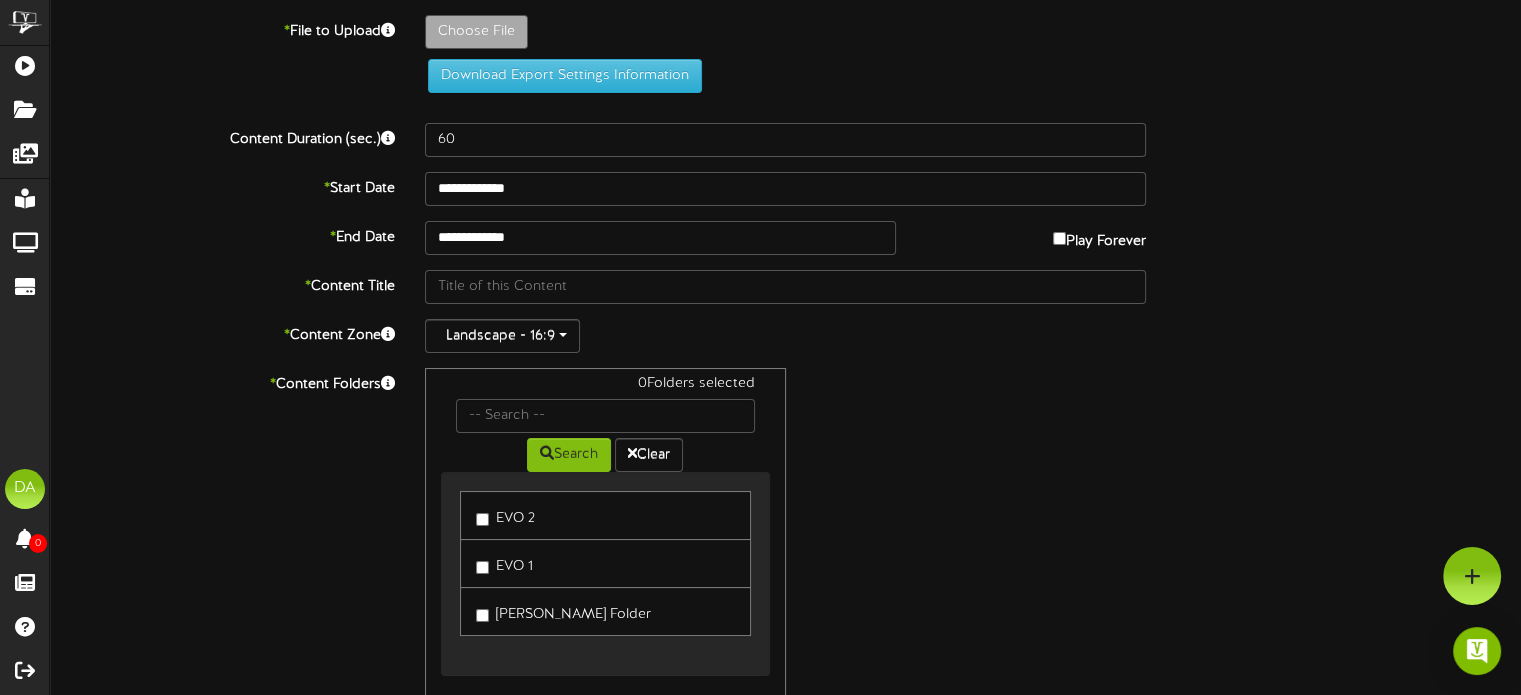 click on "0  Folders selected
Search
Clear
EVO 2
EVO 1" at bounding box center (785, 534) 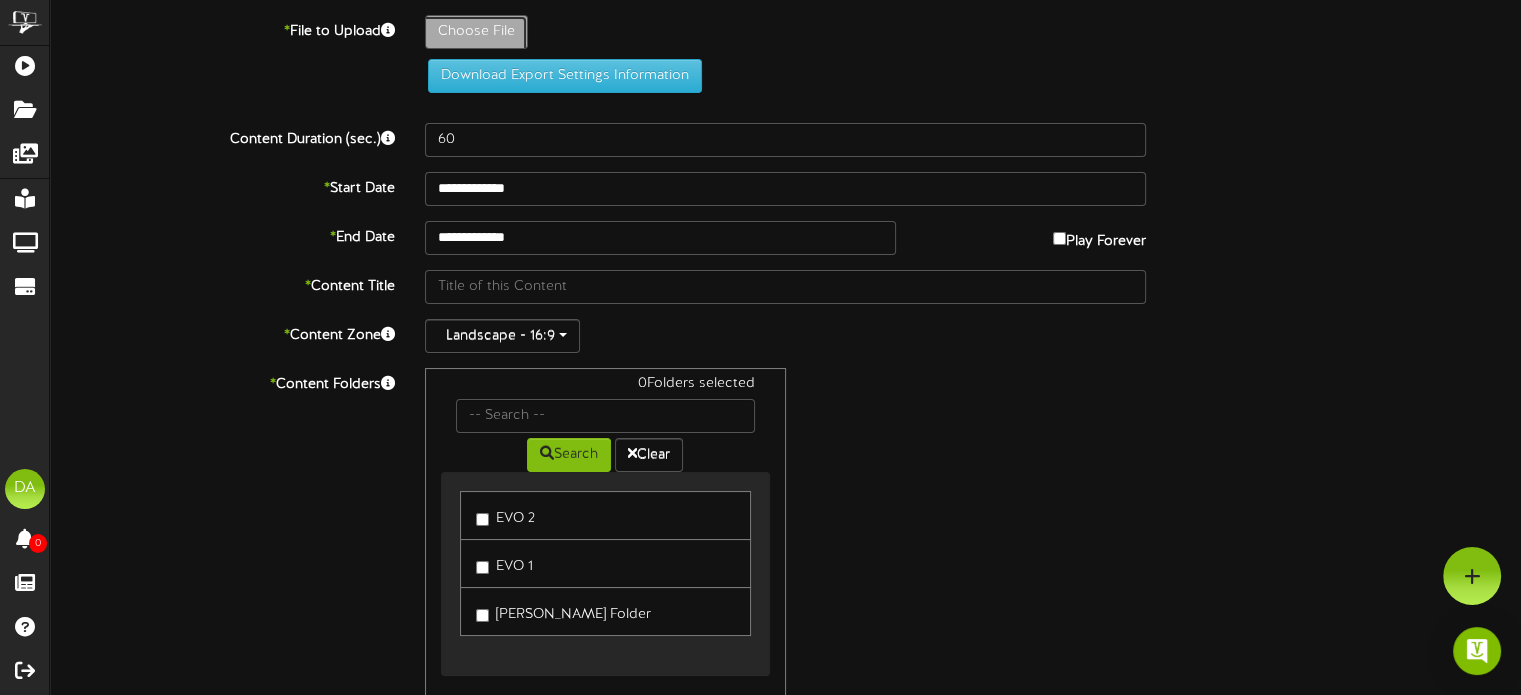click on "Choose File" at bounding box center (-561, 87) 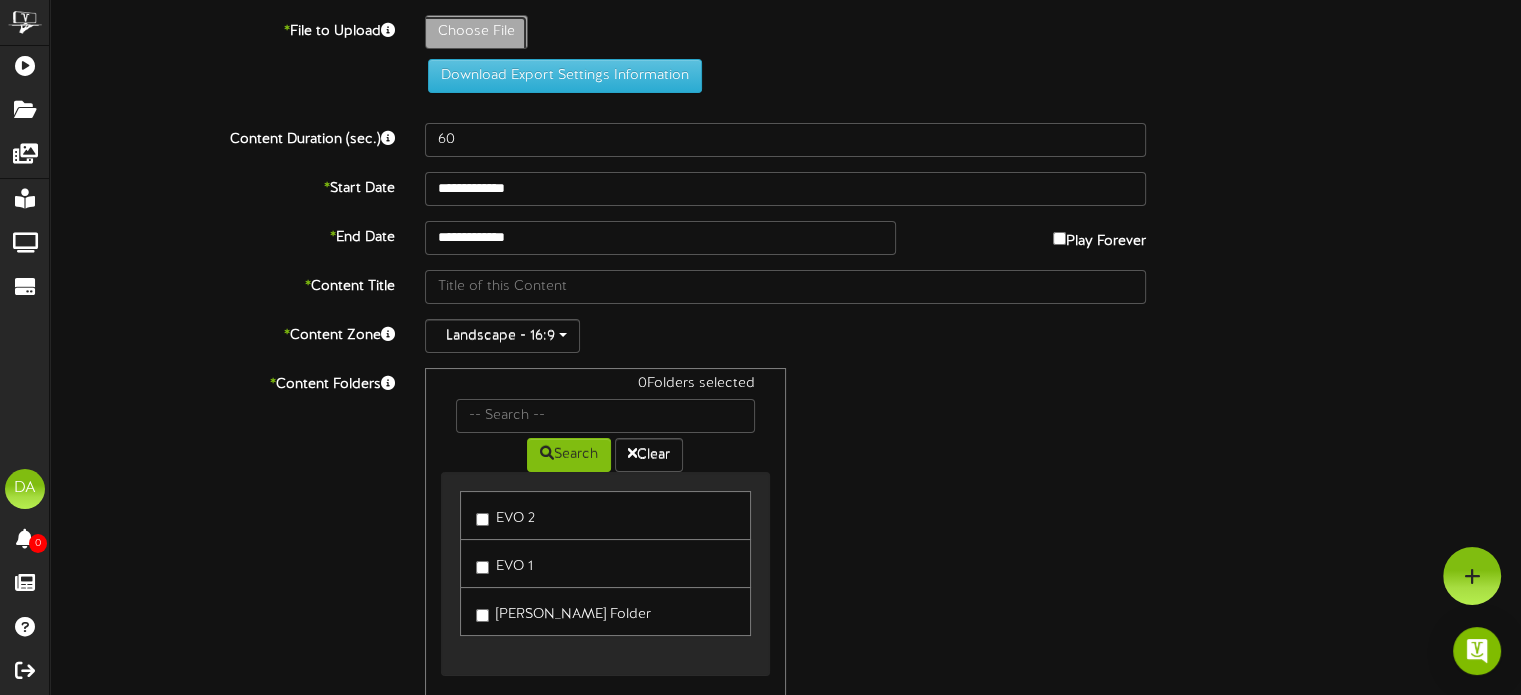 type on "**********" 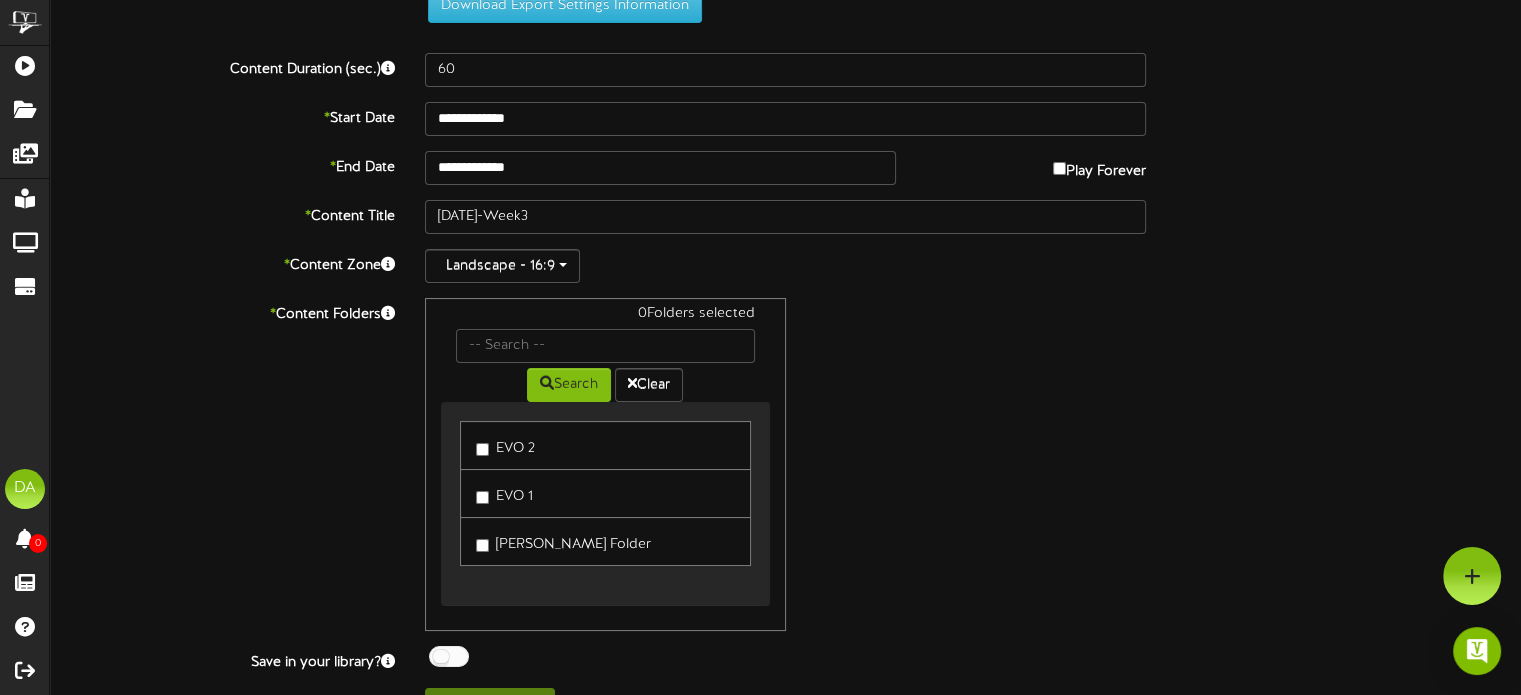 scroll, scrollTop: 100, scrollLeft: 0, axis: vertical 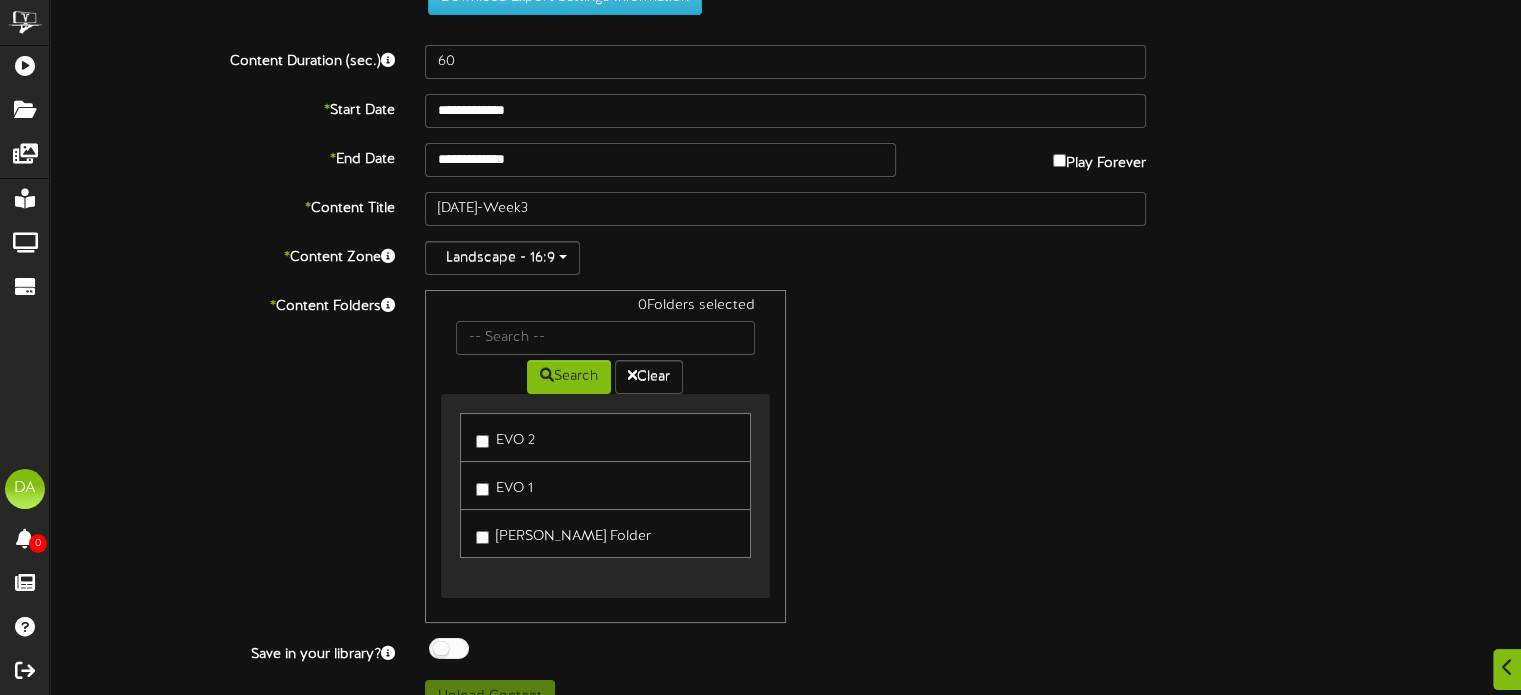 click on "EVO 2" at bounding box center (505, 437) 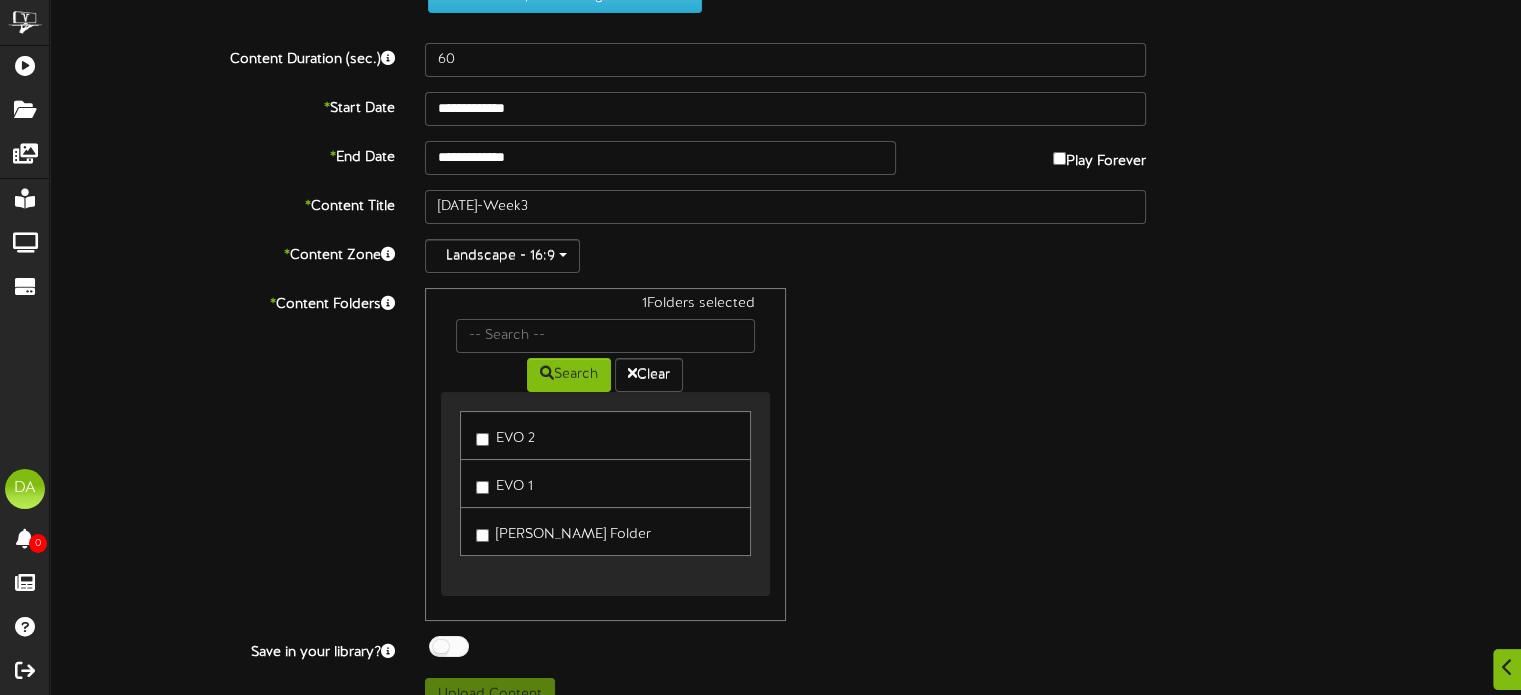 click on "EVO 1" at bounding box center (504, 483) 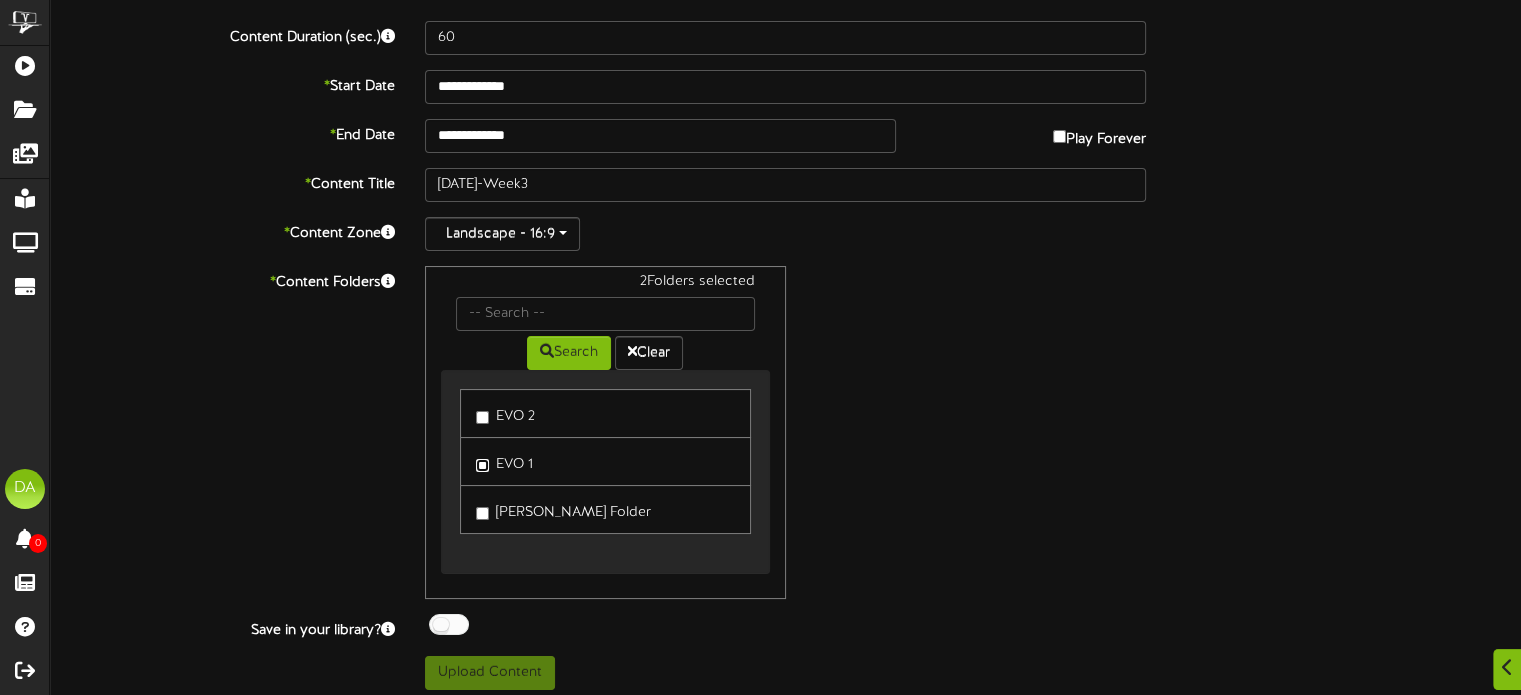 scroll, scrollTop: 128, scrollLeft: 0, axis: vertical 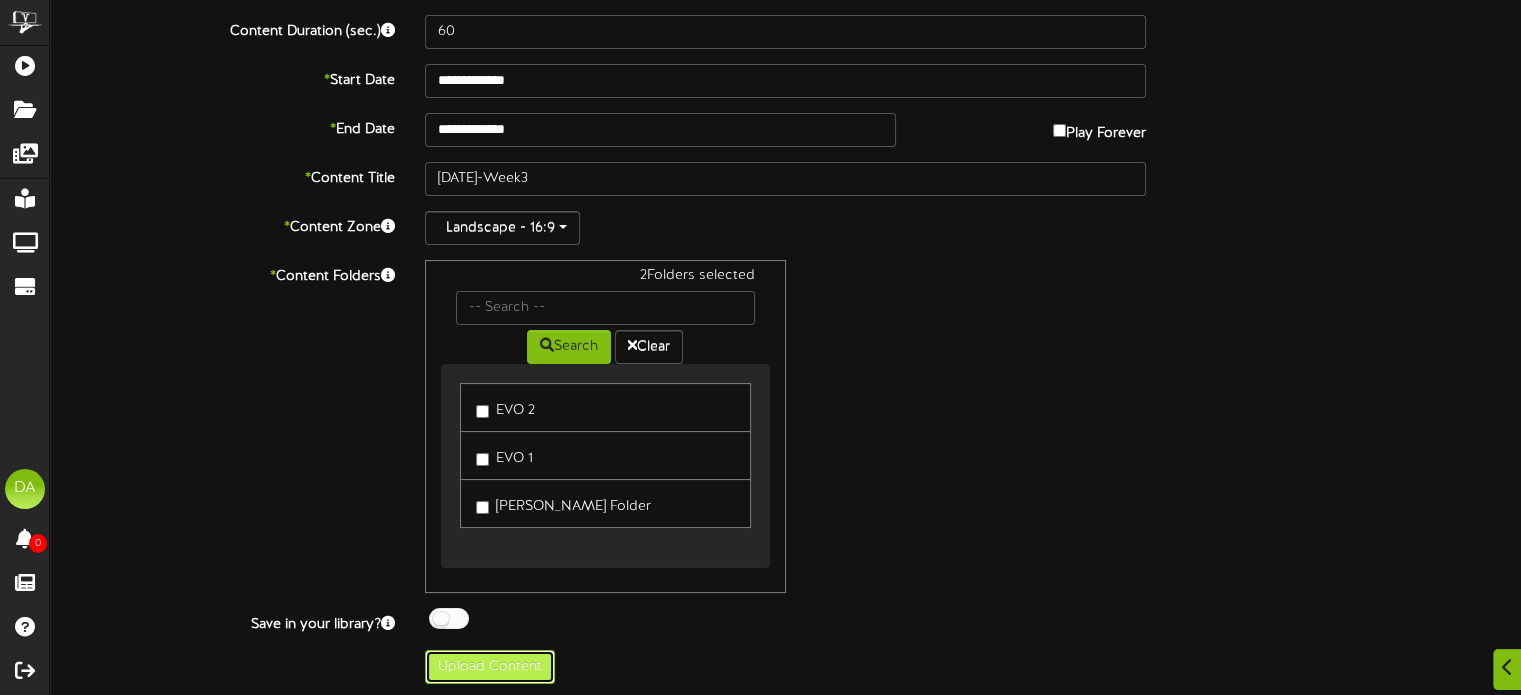 click on "Upload Content" at bounding box center (490, 667) 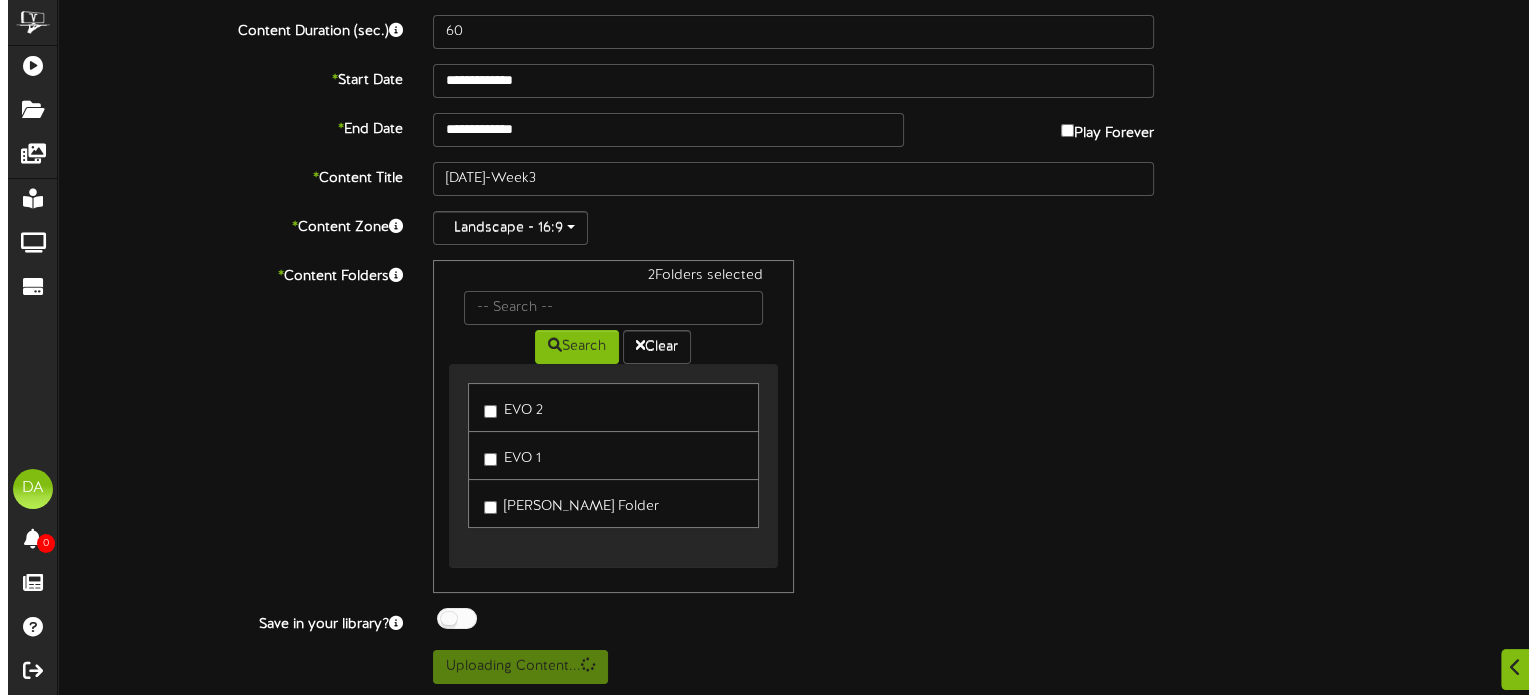 scroll, scrollTop: 0, scrollLeft: 0, axis: both 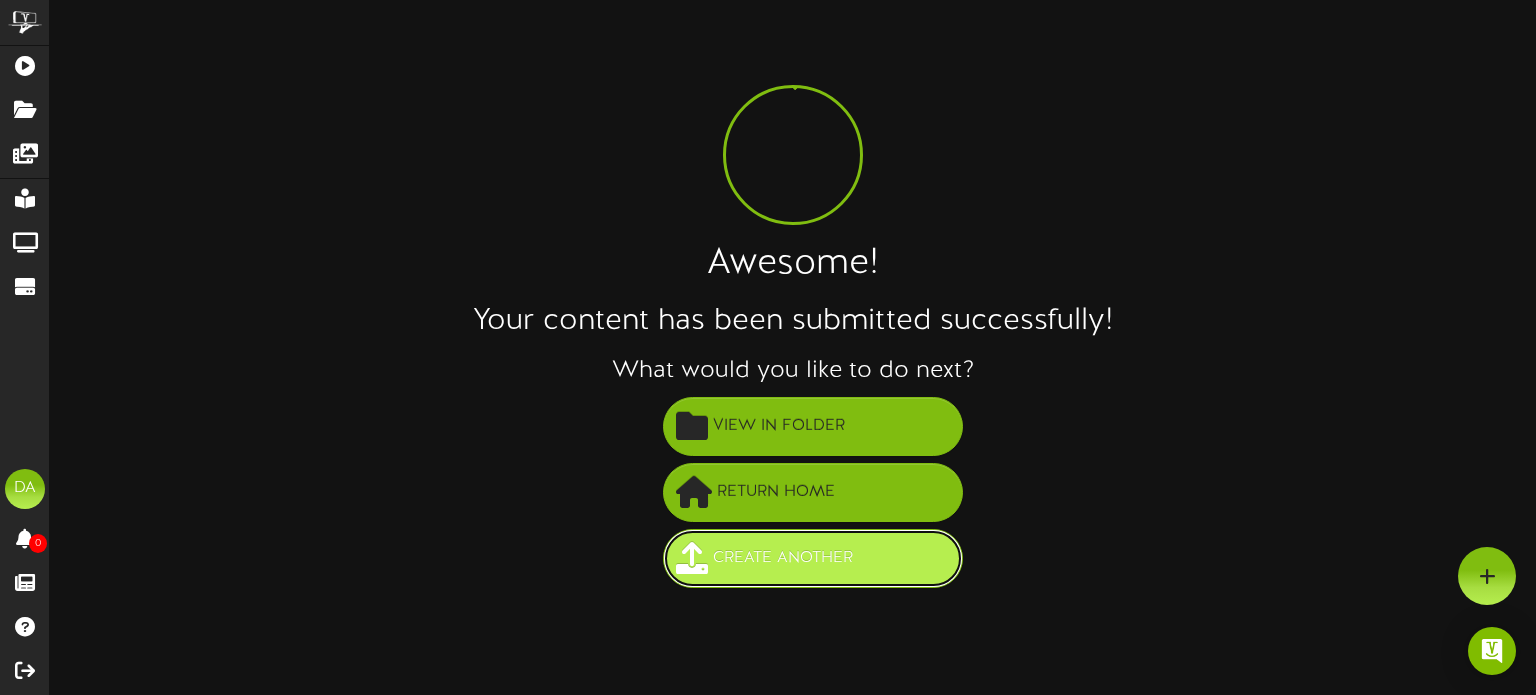 click on "Create Another" at bounding box center (783, 558) 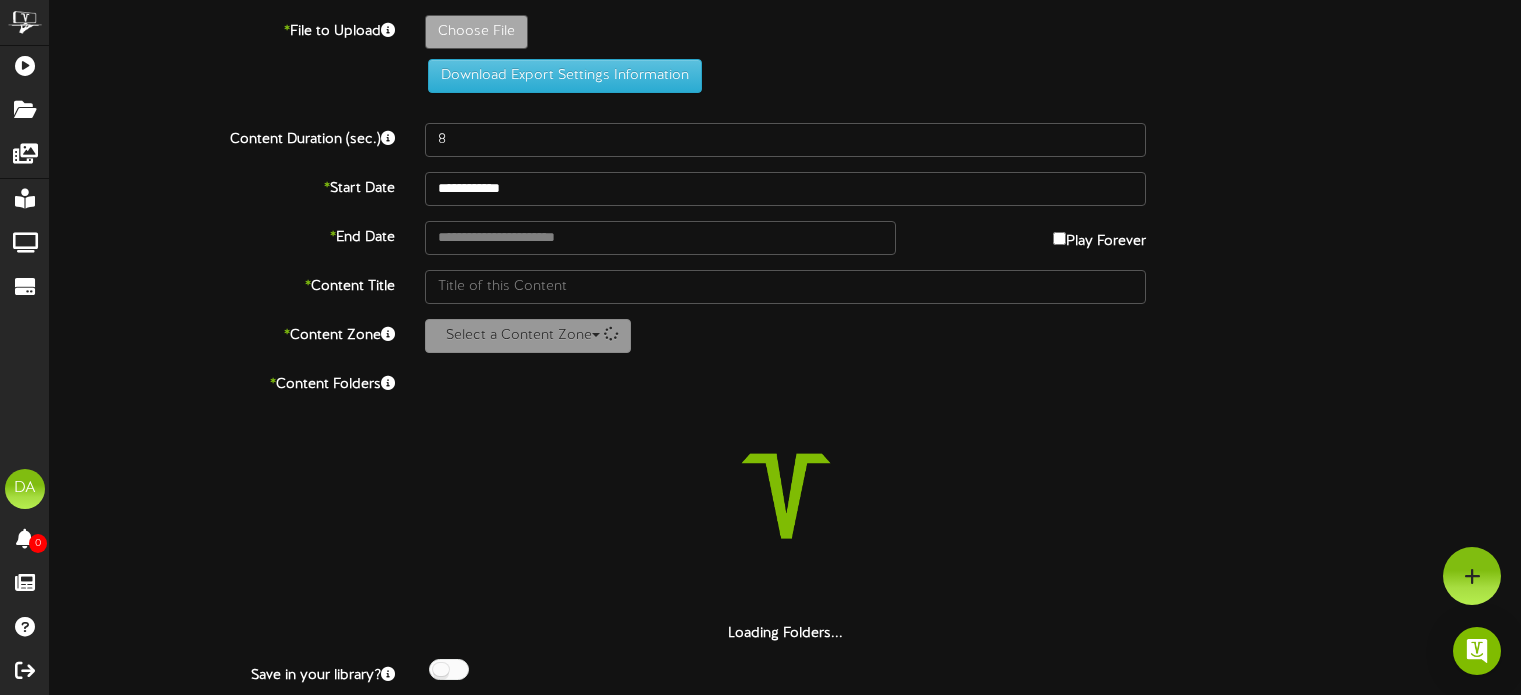 scroll, scrollTop: 0, scrollLeft: 0, axis: both 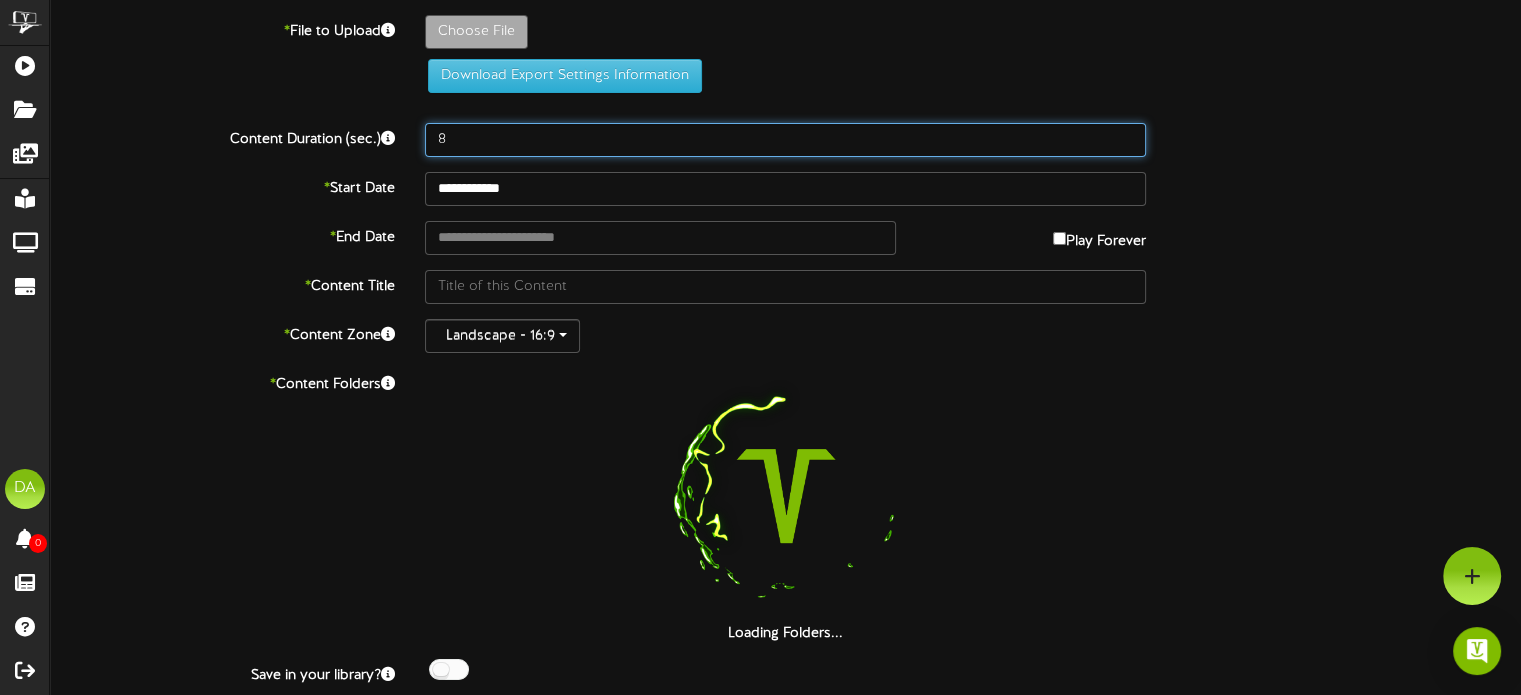 drag, startPoint x: 564, startPoint y: 143, endPoint x: 159, endPoint y: 88, distance: 408.7175 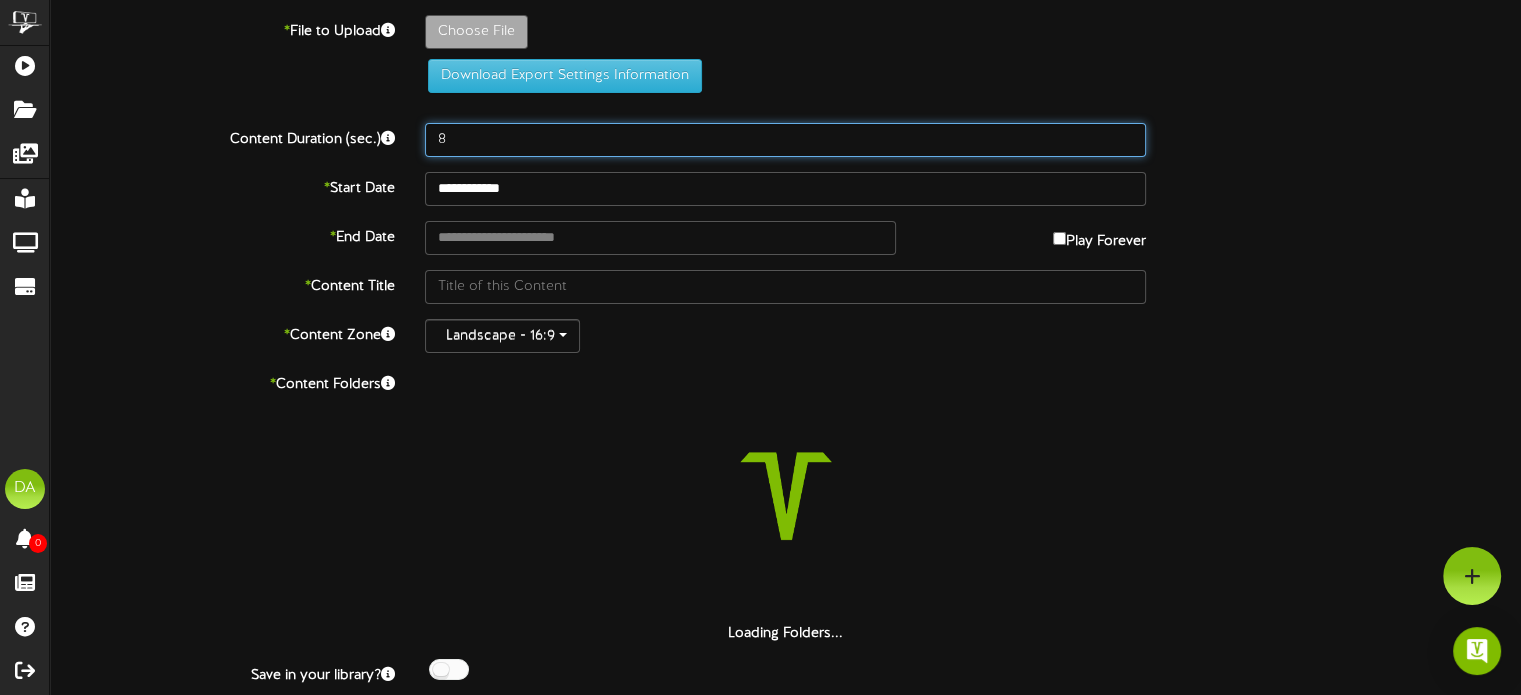 click on "**********" at bounding box center (785, 375) 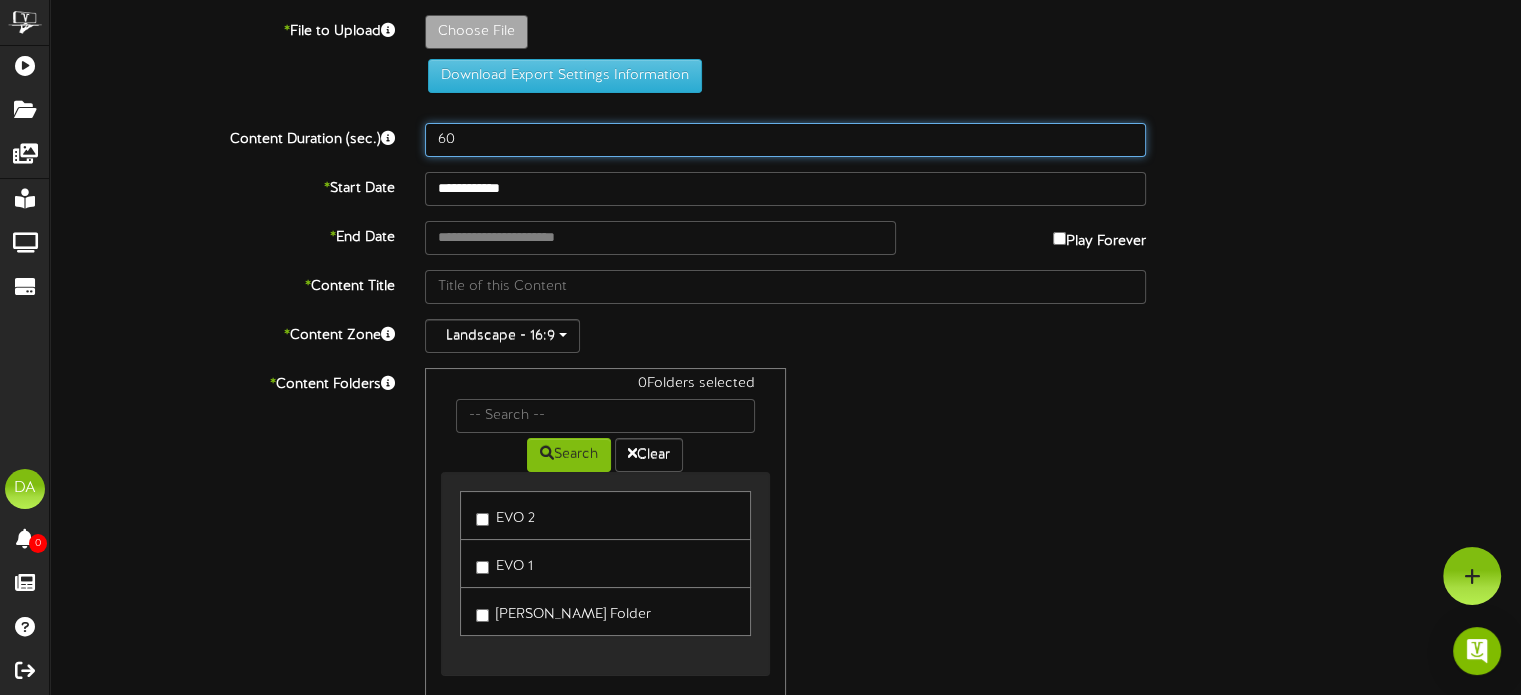 type on "60" 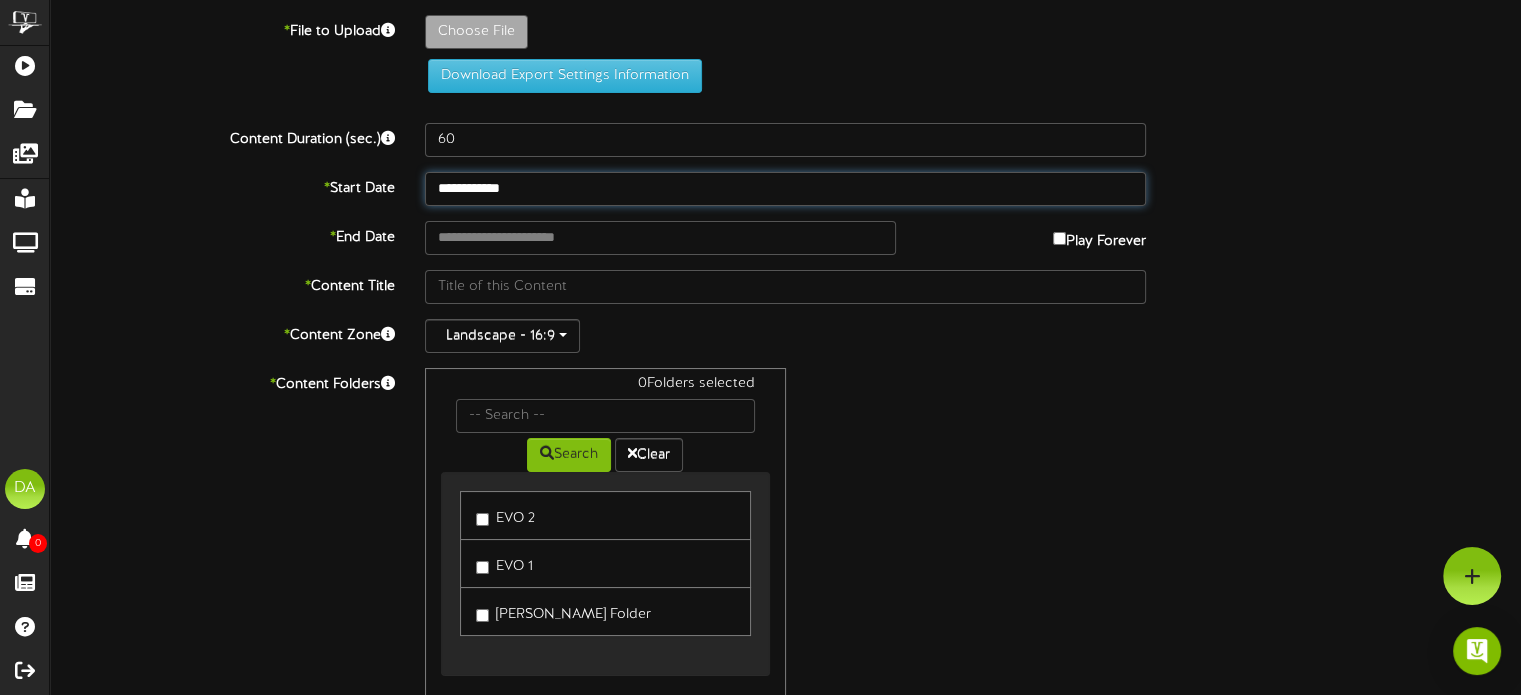 click on "**********" at bounding box center [785, 189] 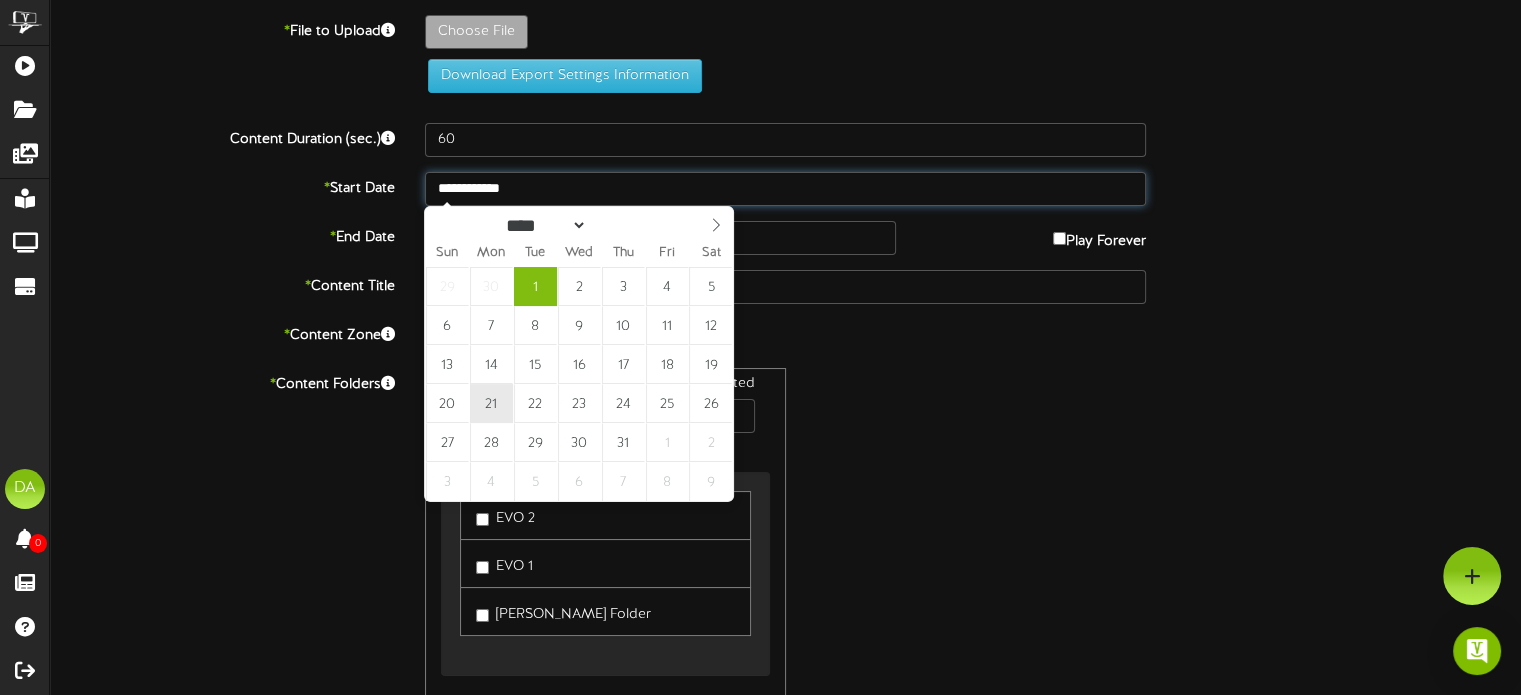 type on "**********" 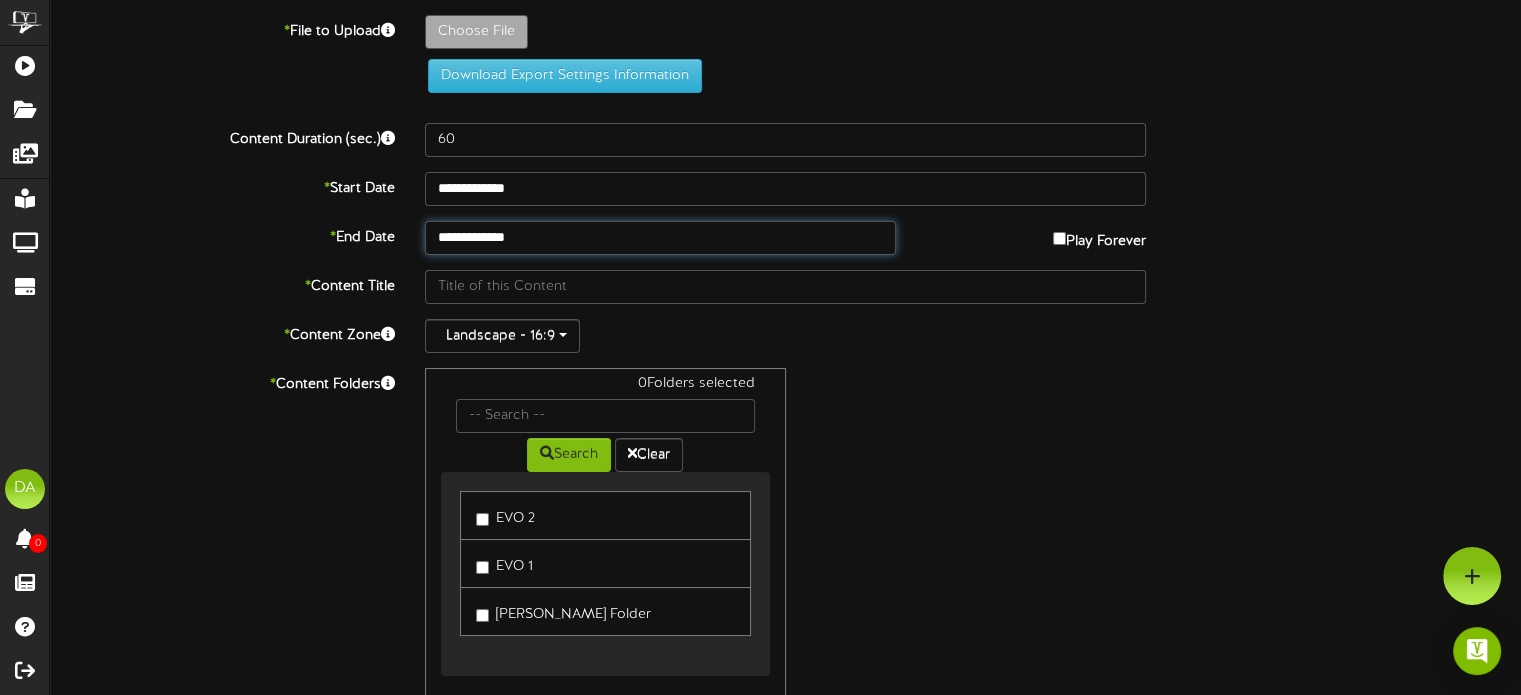 click on "**********" at bounding box center (660, 238) 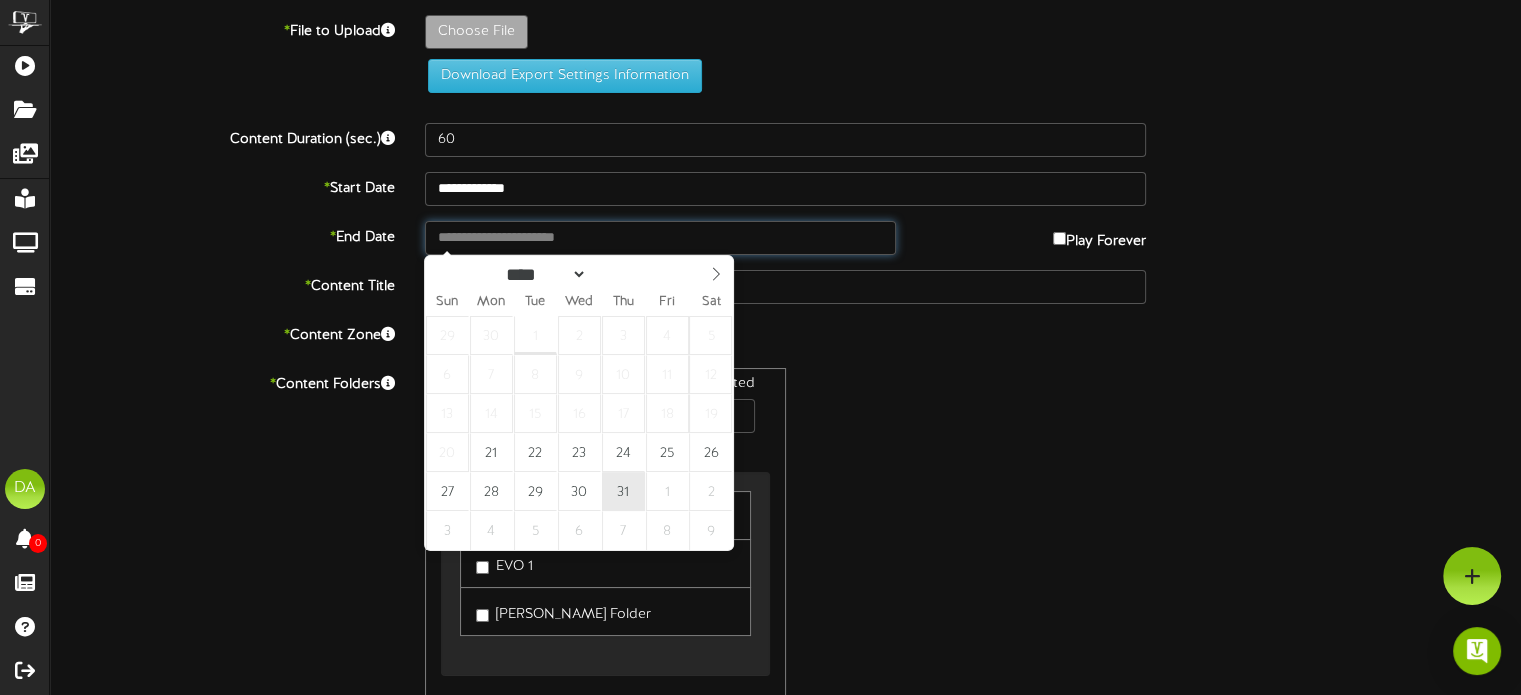 type on "**********" 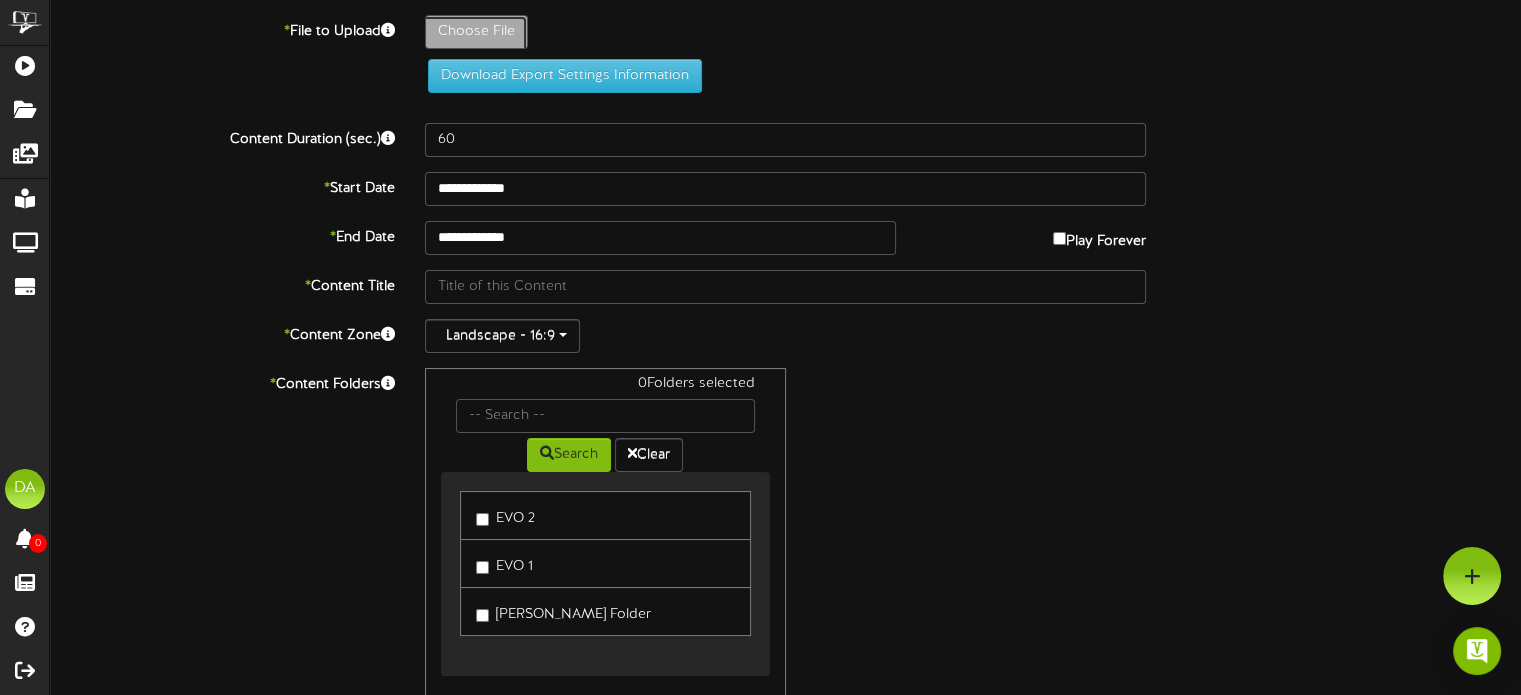 click on "Choose File" at bounding box center (-561, 87) 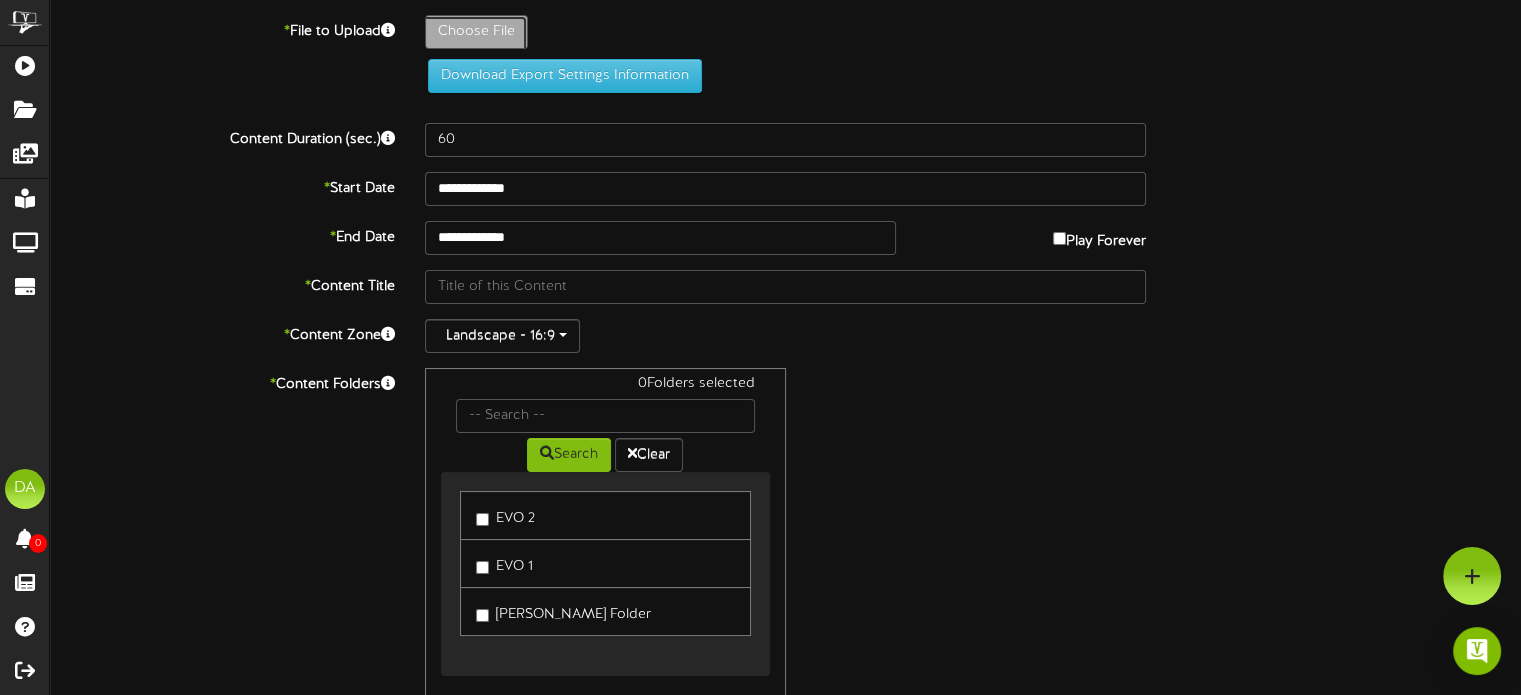 type on "**********" 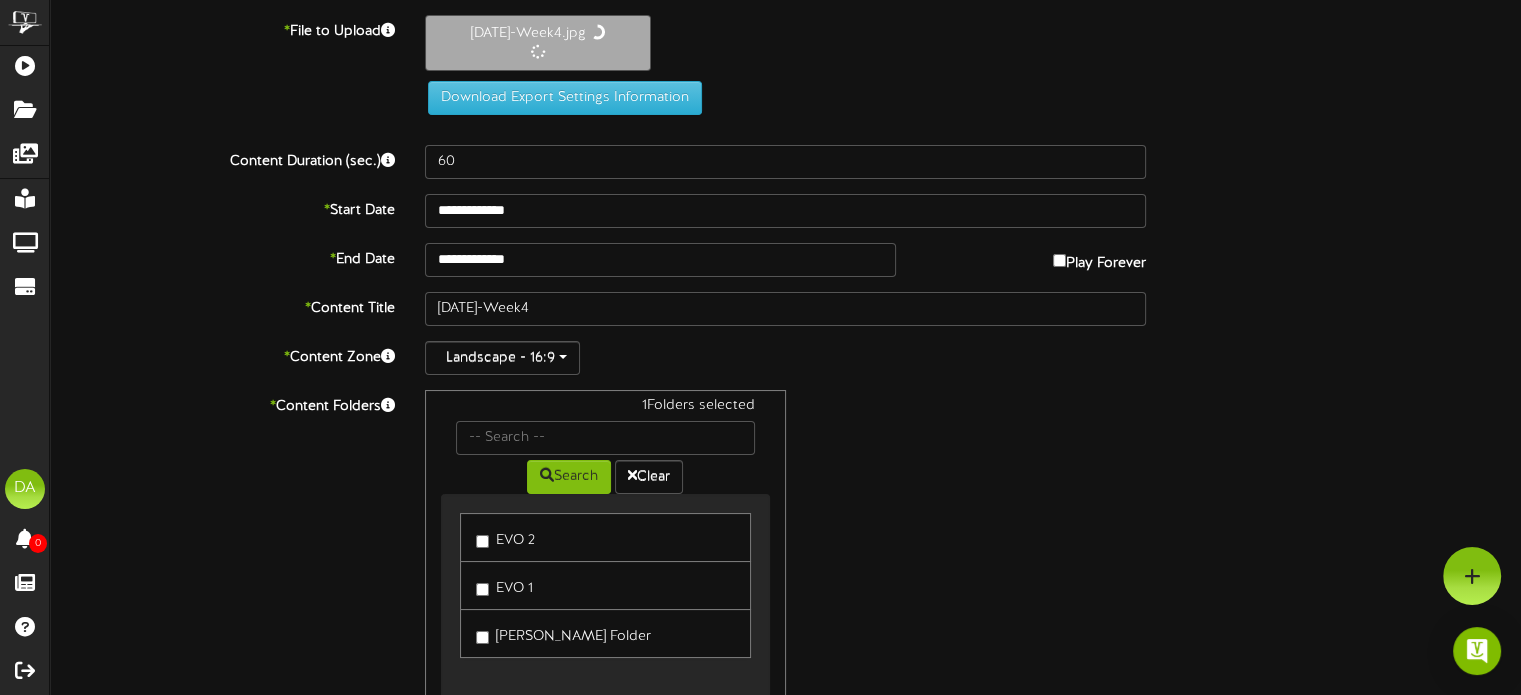 click on "EVO 1" at bounding box center (504, 585) 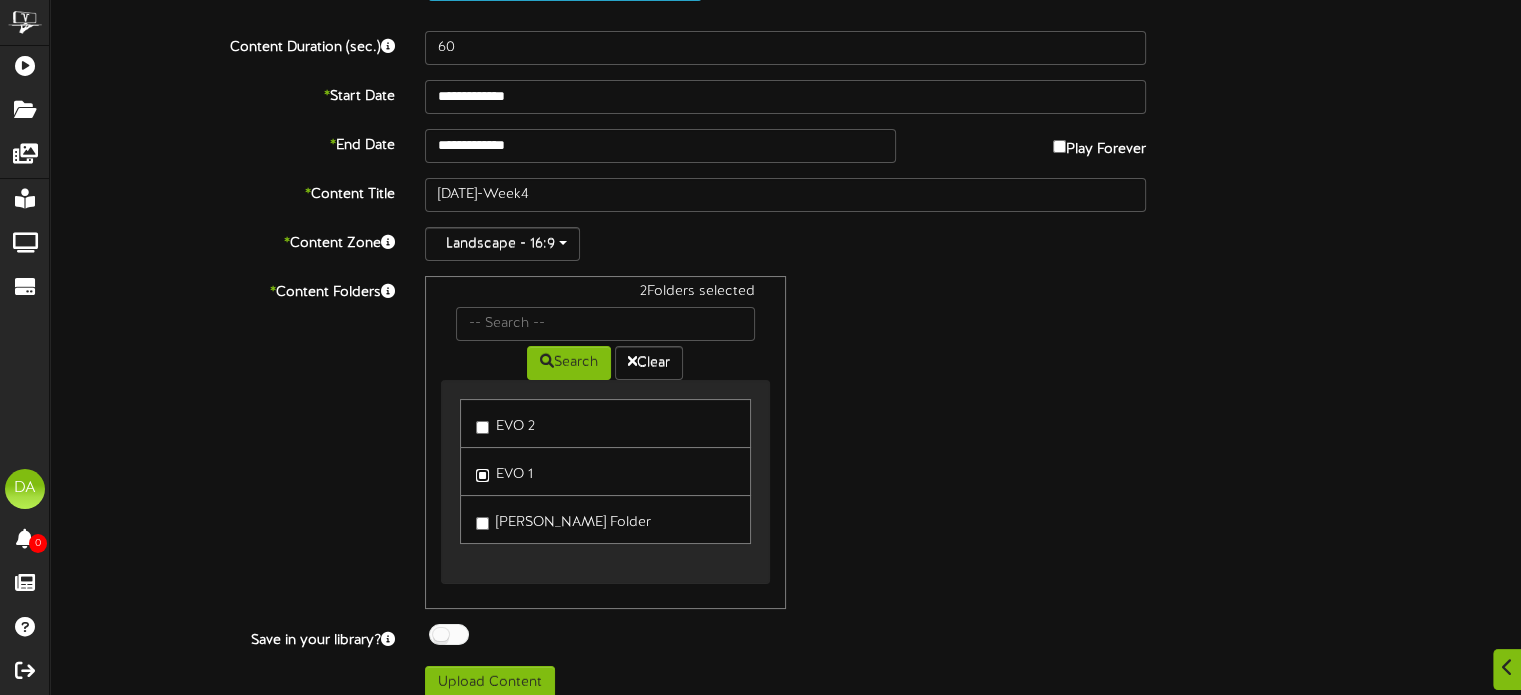 scroll, scrollTop: 128, scrollLeft: 0, axis: vertical 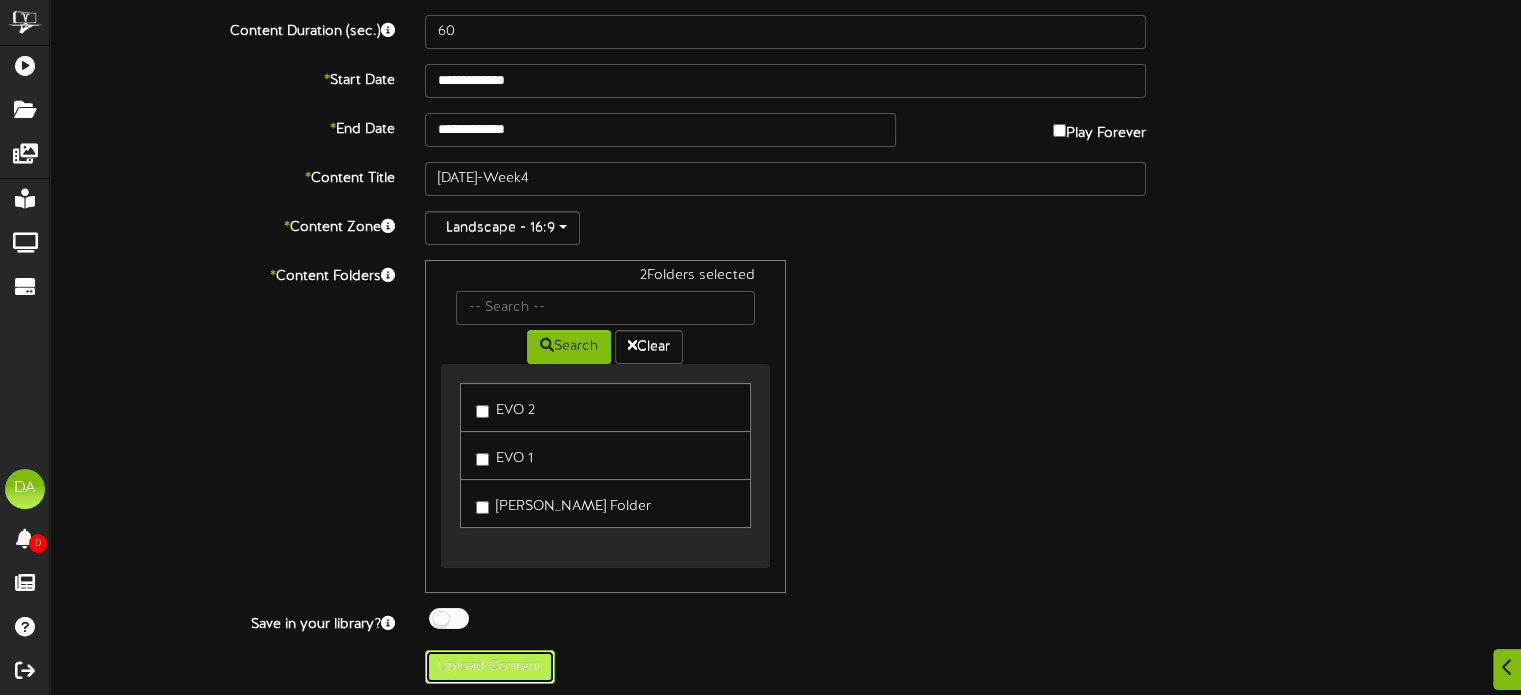 click on "Upload Content" at bounding box center (490, 667) 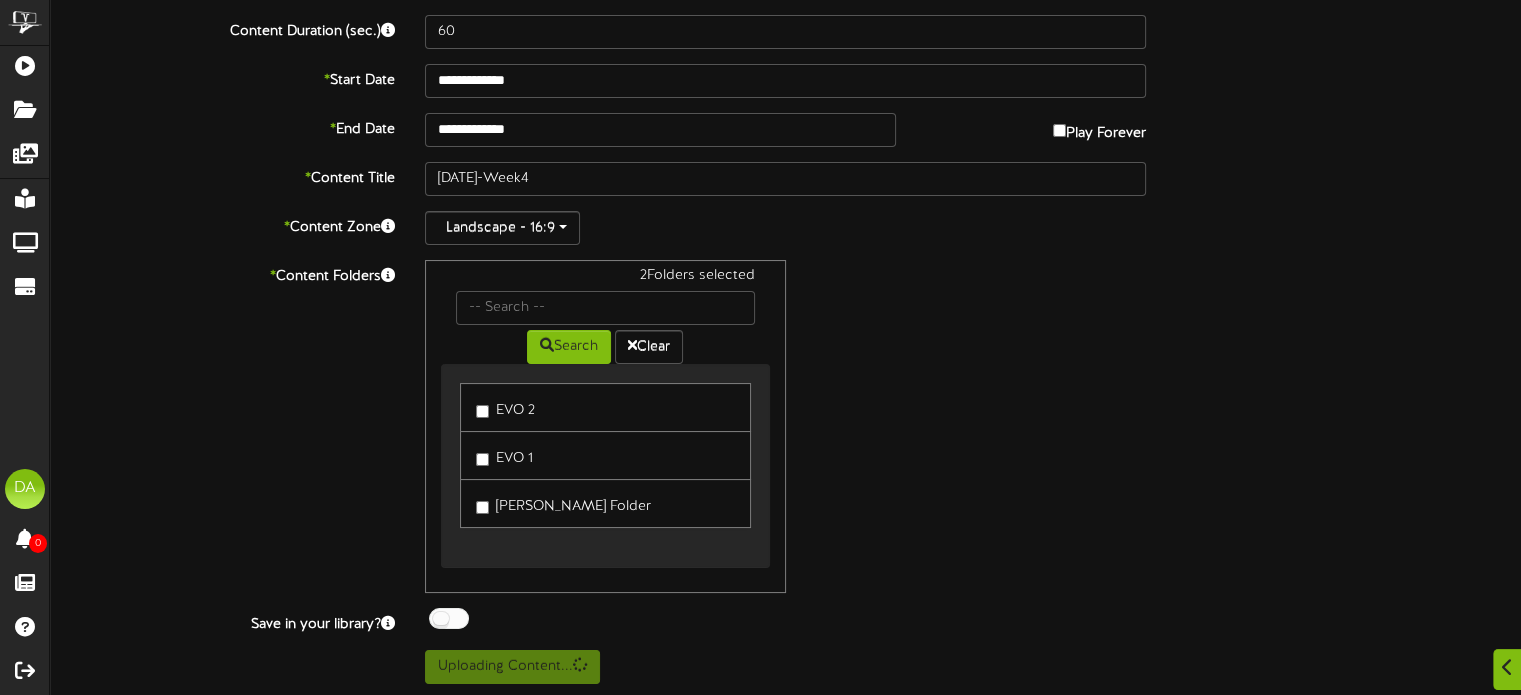 scroll, scrollTop: 0, scrollLeft: 0, axis: both 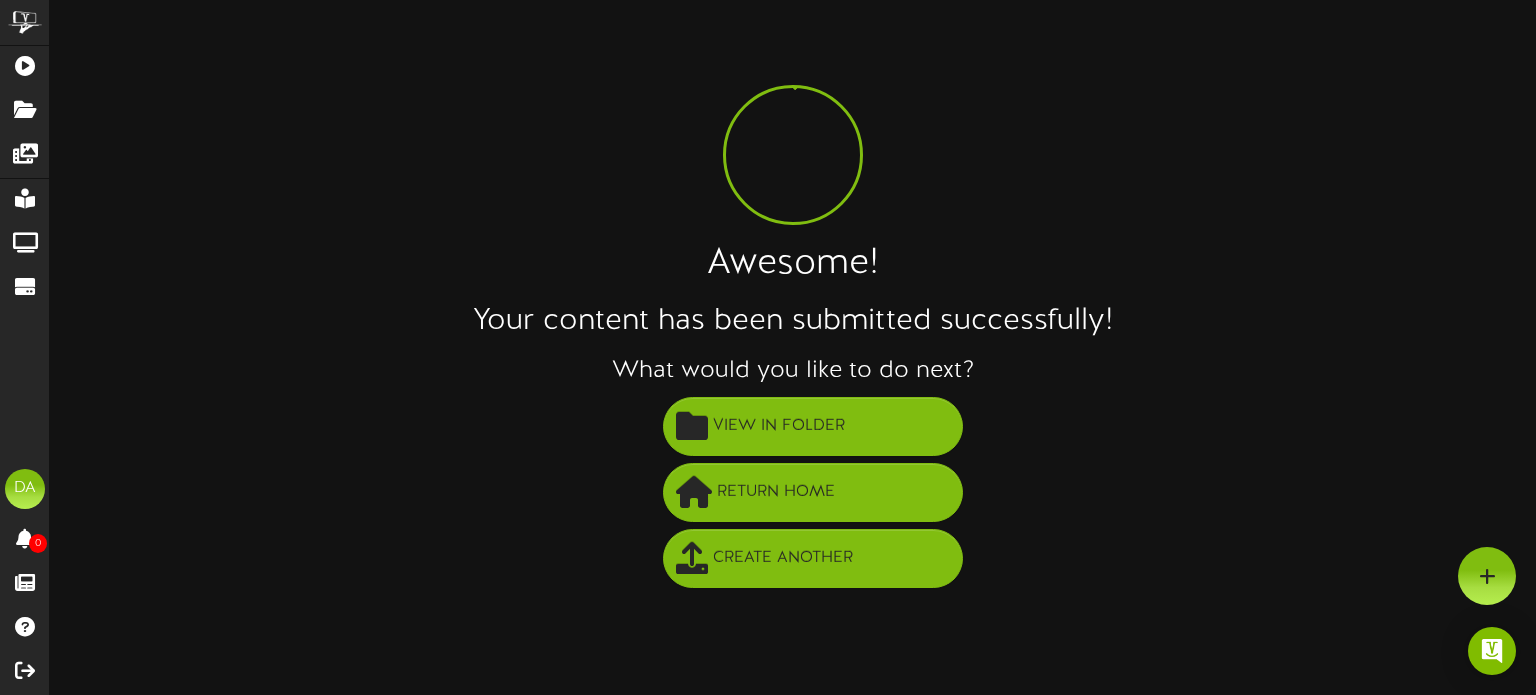 click on "Awesome!
Your content has been submitted successfully!
What would you like to do next?
View in [GEOGRAPHIC_DATA]
Return Home
Create Another" at bounding box center [793, 303] 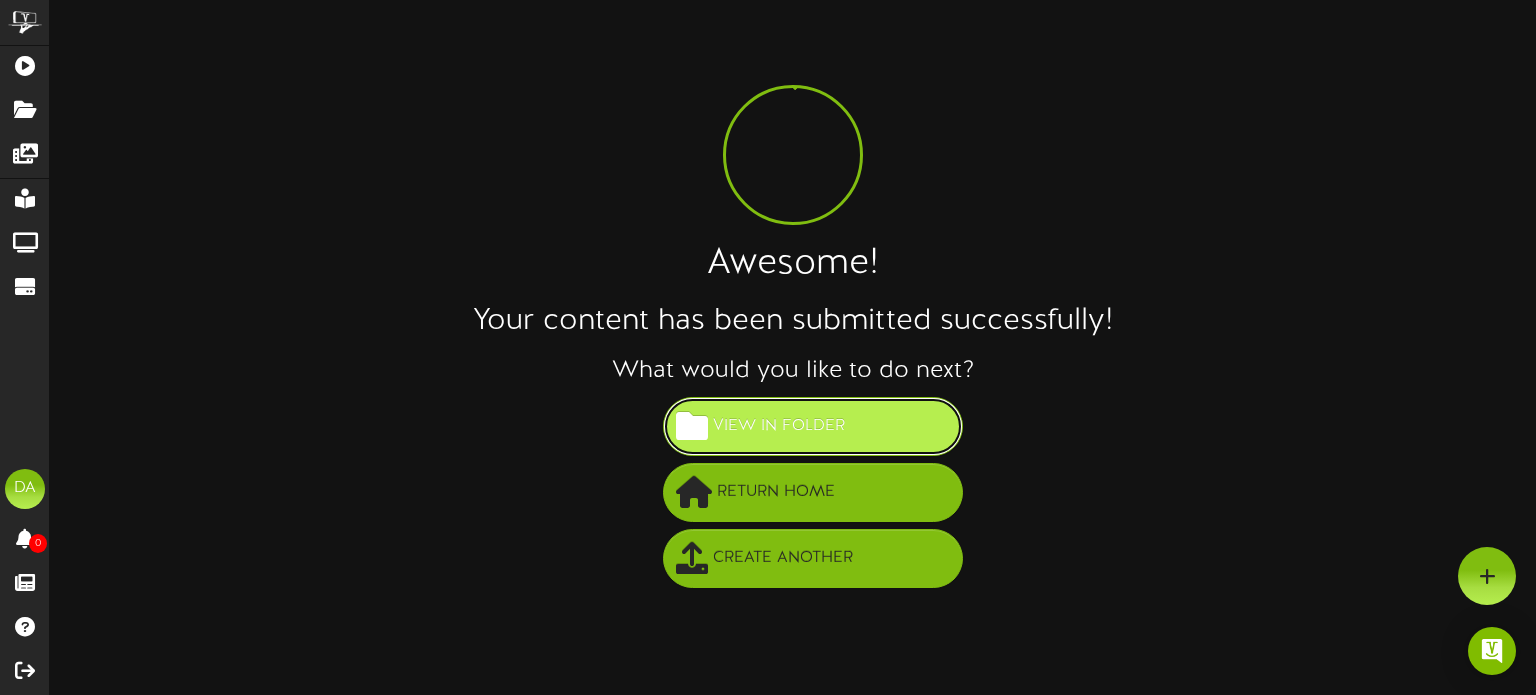 click on "View in Folder" at bounding box center (779, 426) 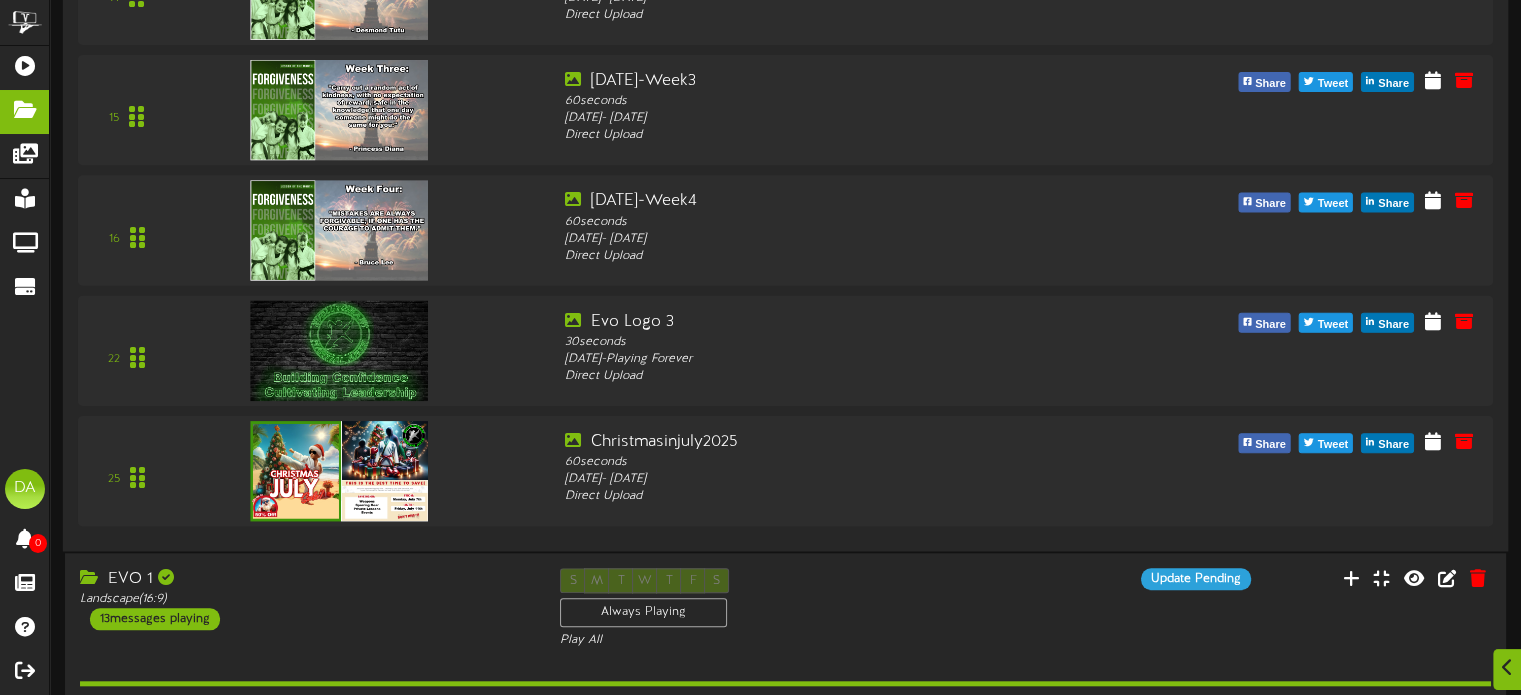 scroll, scrollTop: 1897, scrollLeft: 0, axis: vertical 